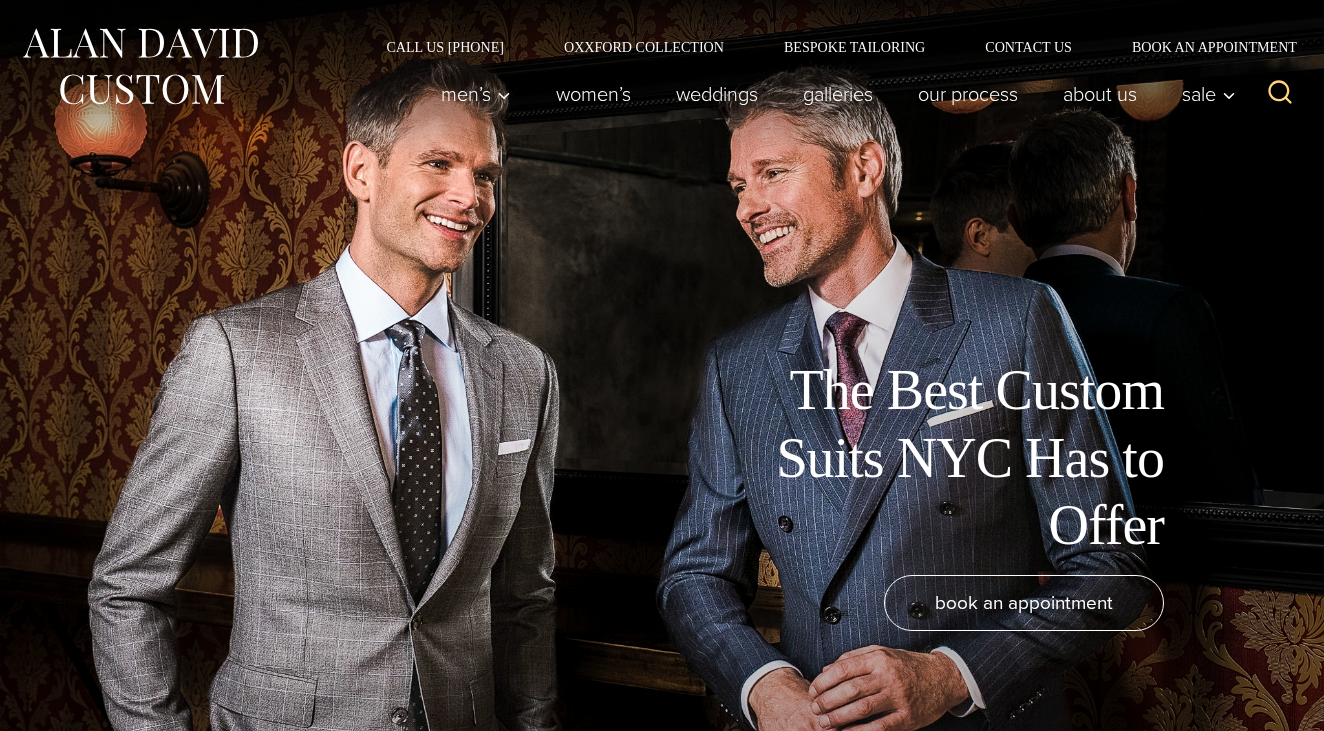 scroll, scrollTop: 0, scrollLeft: 0, axis: both 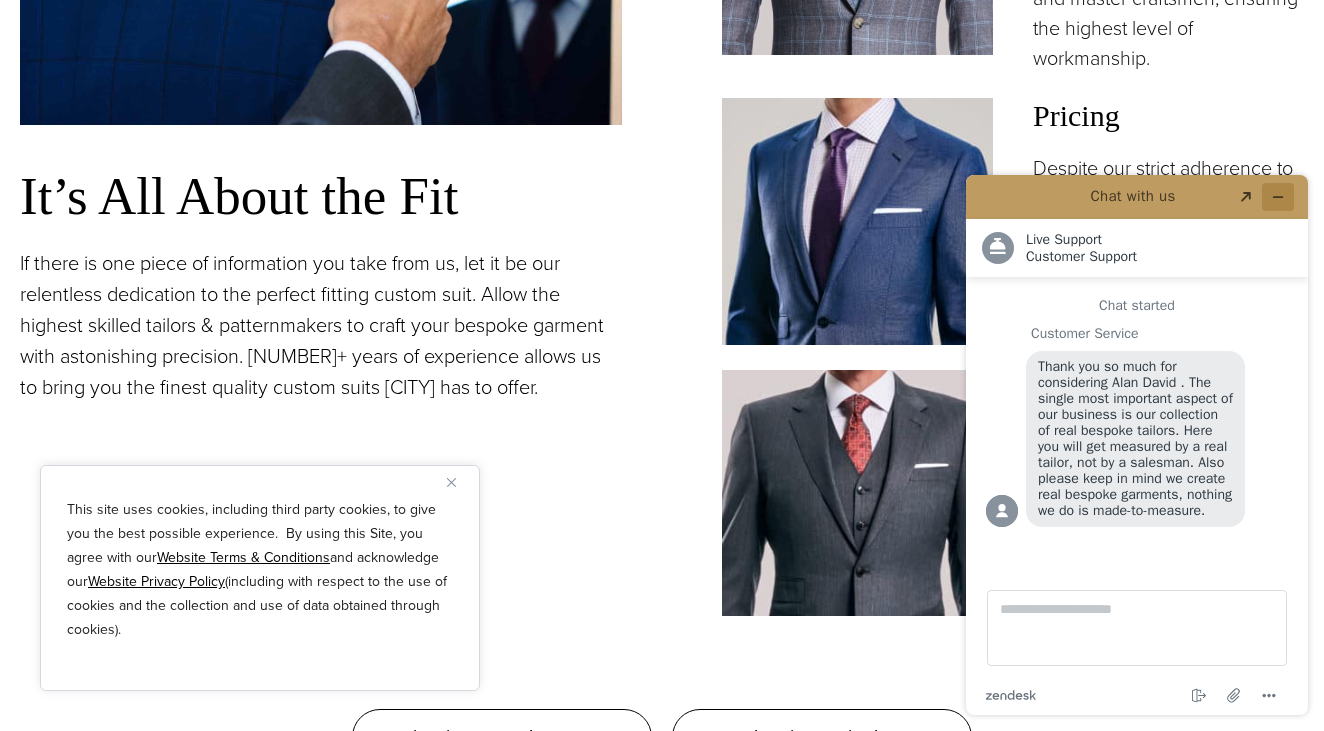 click 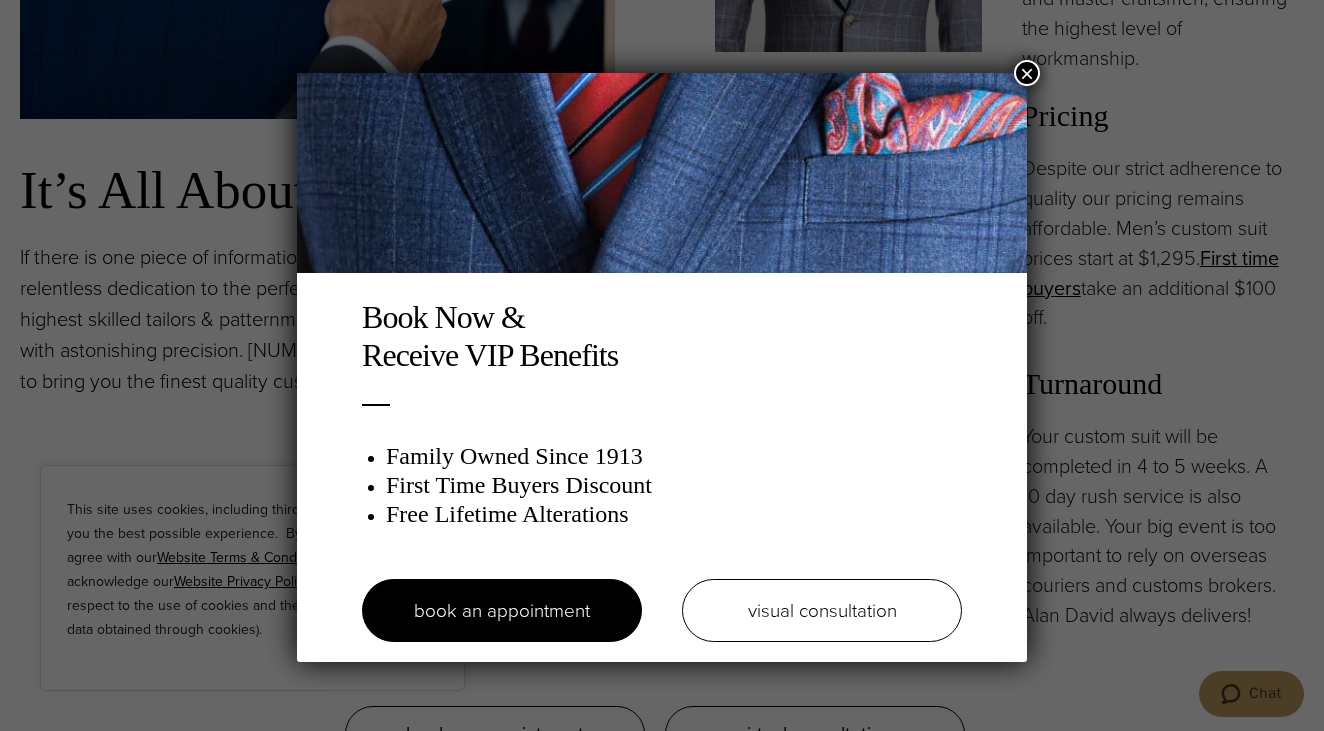 click on "×" at bounding box center [1027, 73] 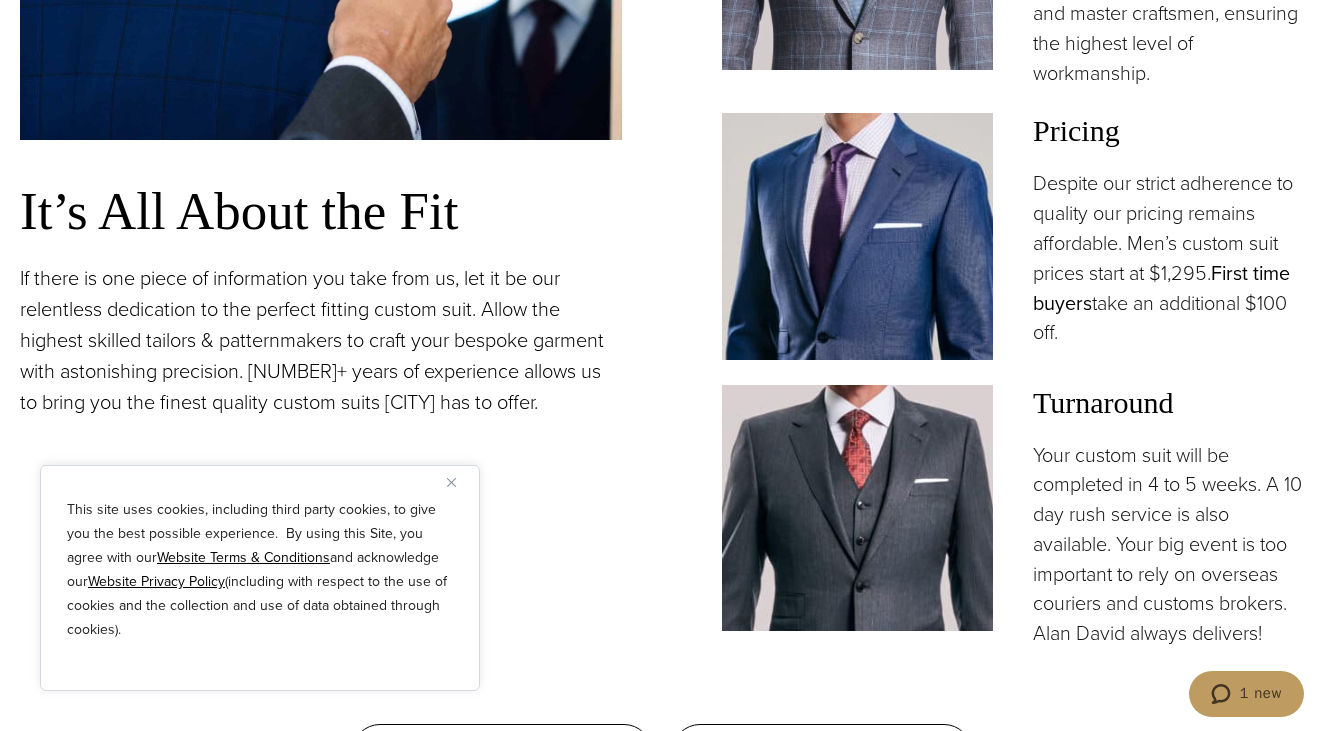scroll, scrollTop: 1597, scrollLeft: 0, axis: vertical 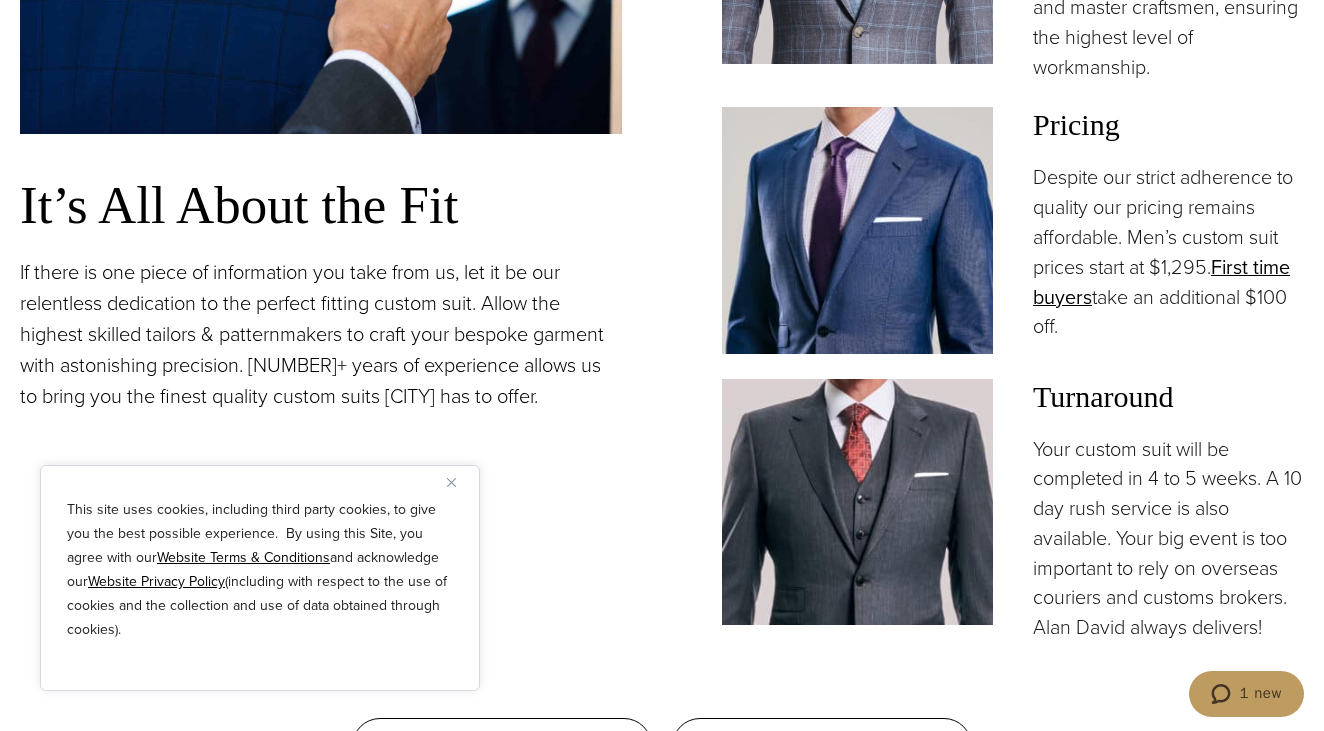 click at bounding box center (459, 482) 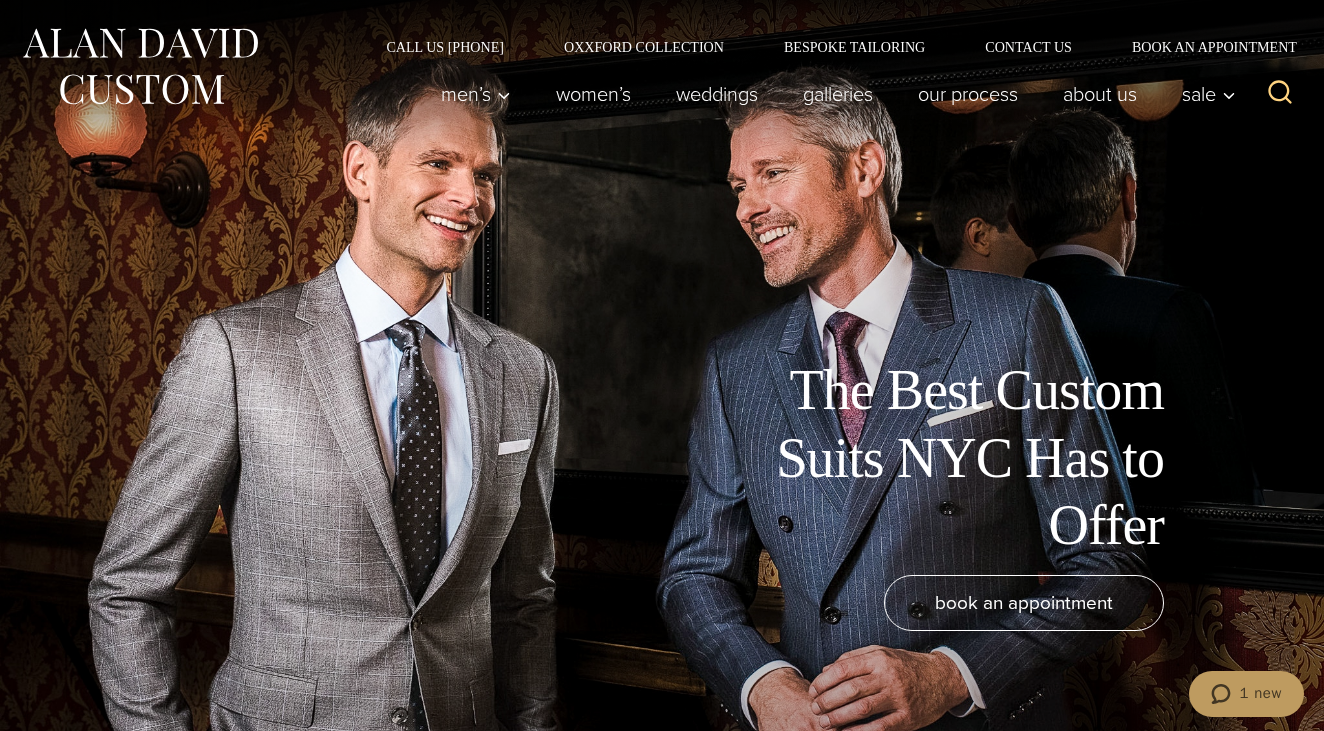 scroll, scrollTop: 0, scrollLeft: 0, axis: both 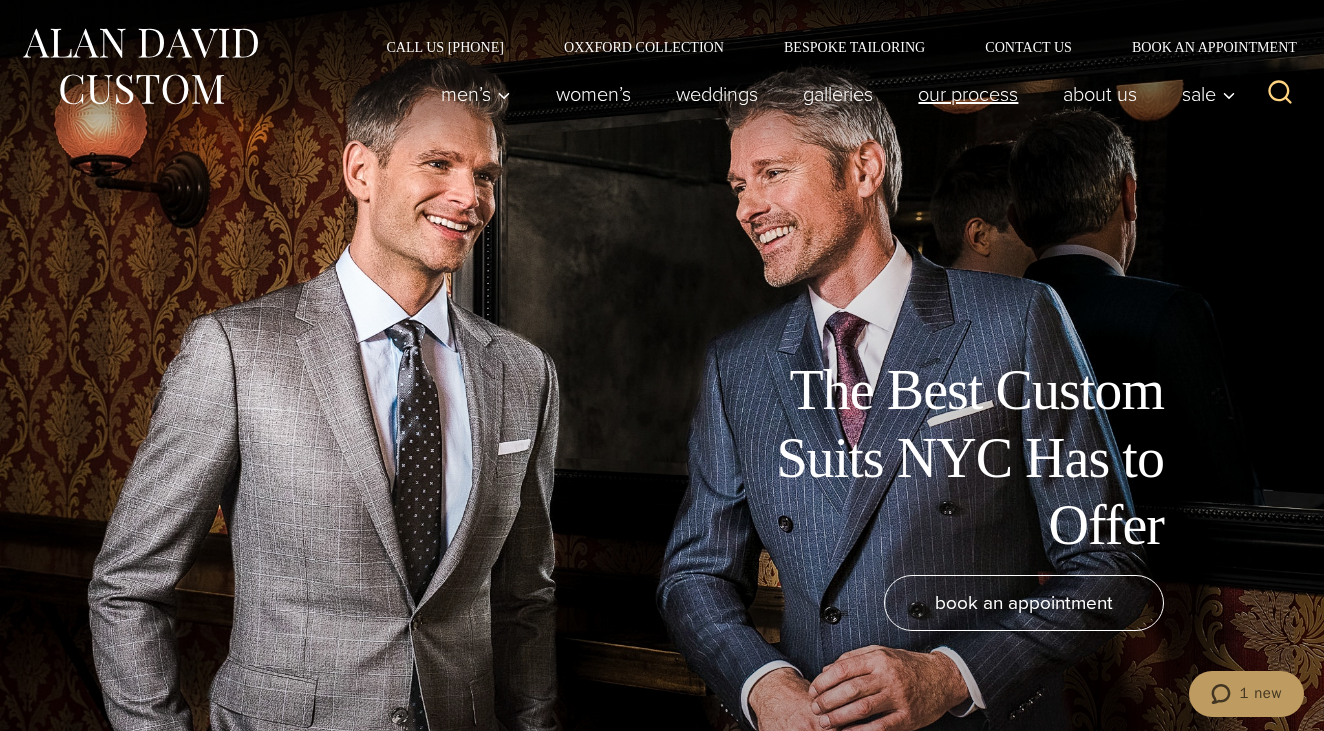 click on "Our Process" at bounding box center (968, 94) 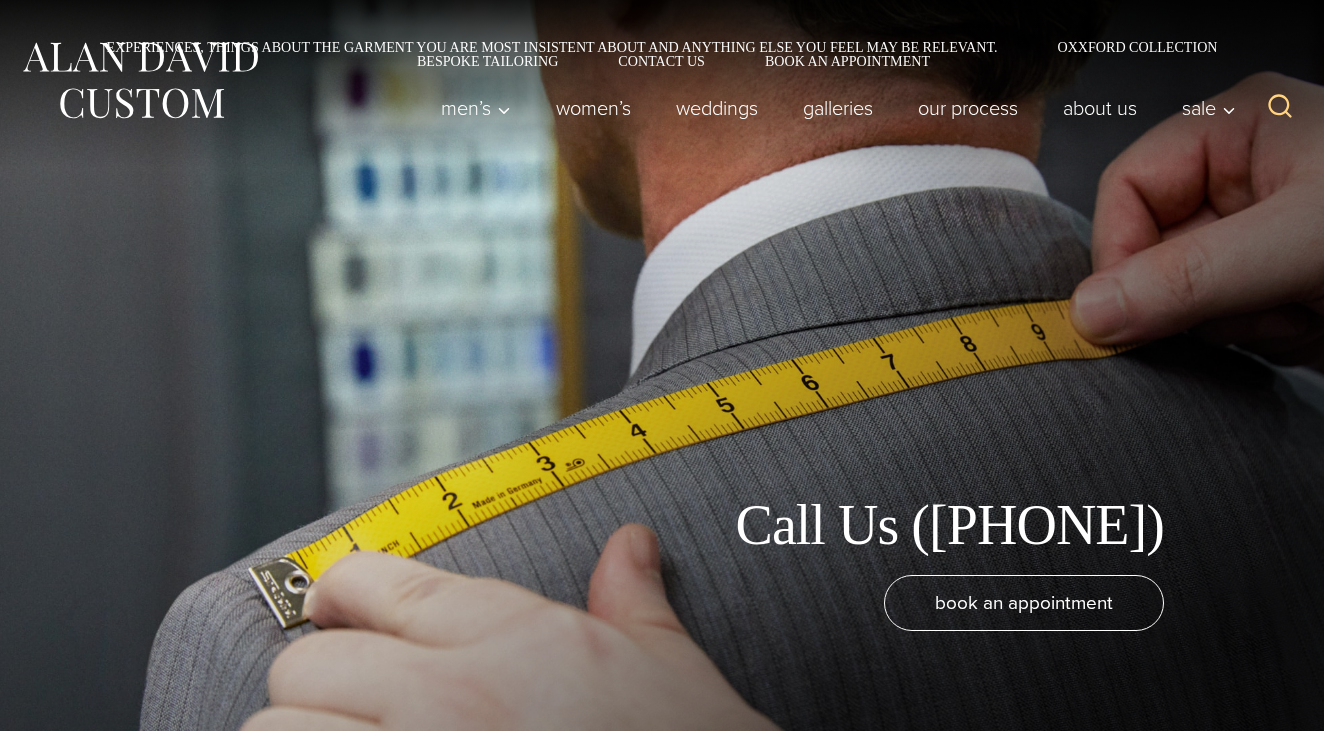 scroll, scrollTop: 0, scrollLeft: 0, axis: both 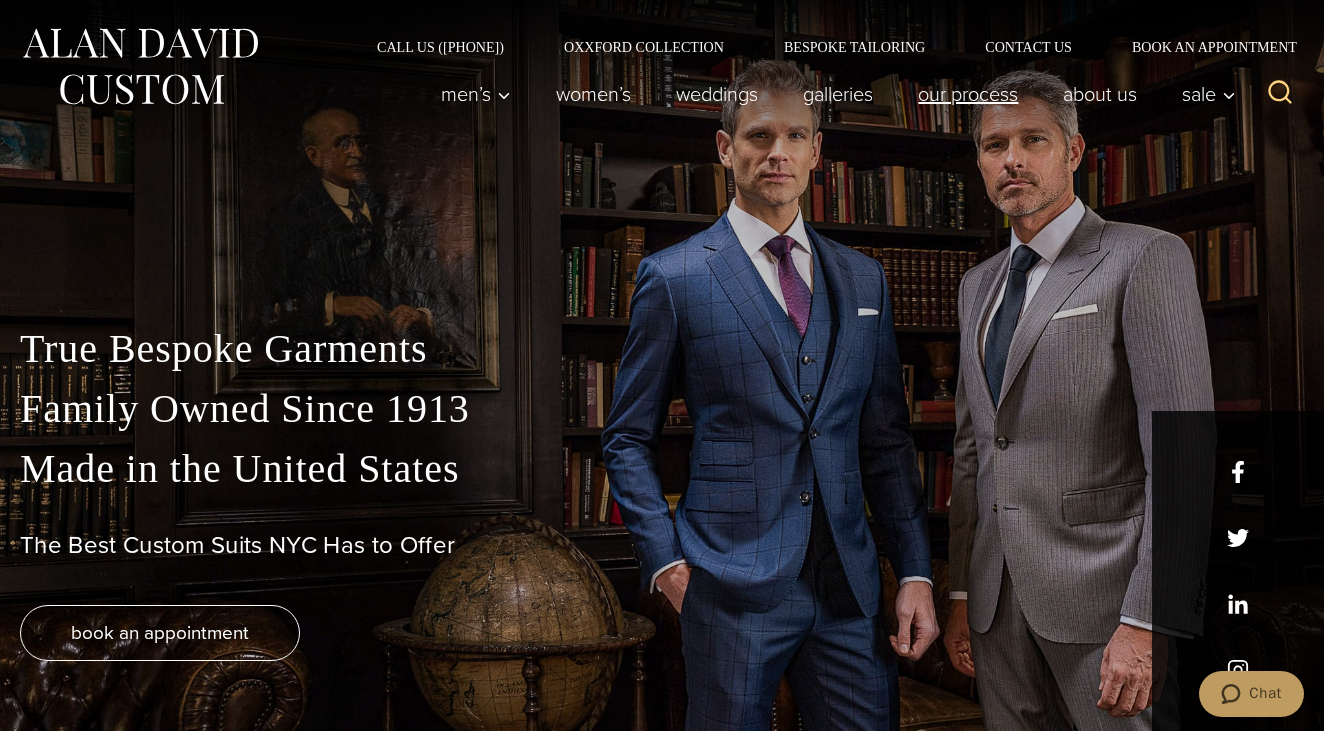 click on "Our Process" at bounding box center (968, 94) 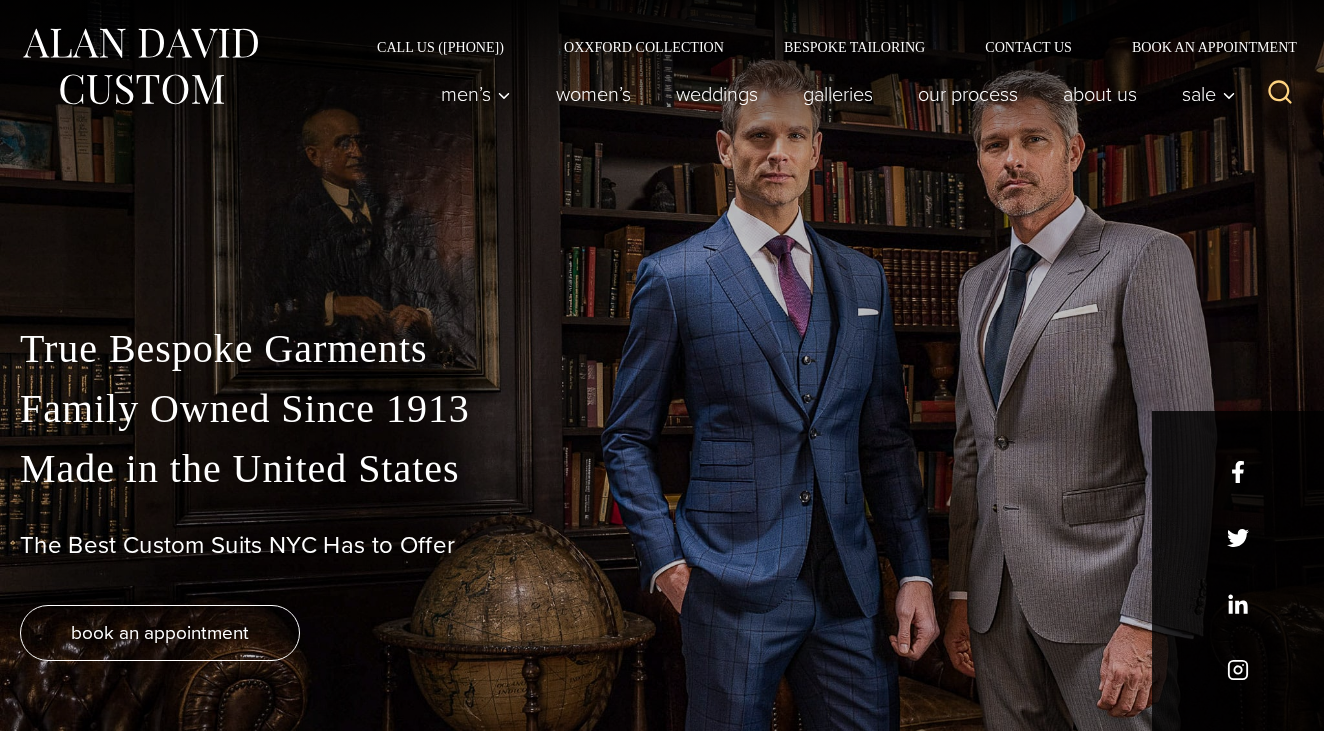 scroll, scrollTop: 0, scrollLeft: 0, axis: both 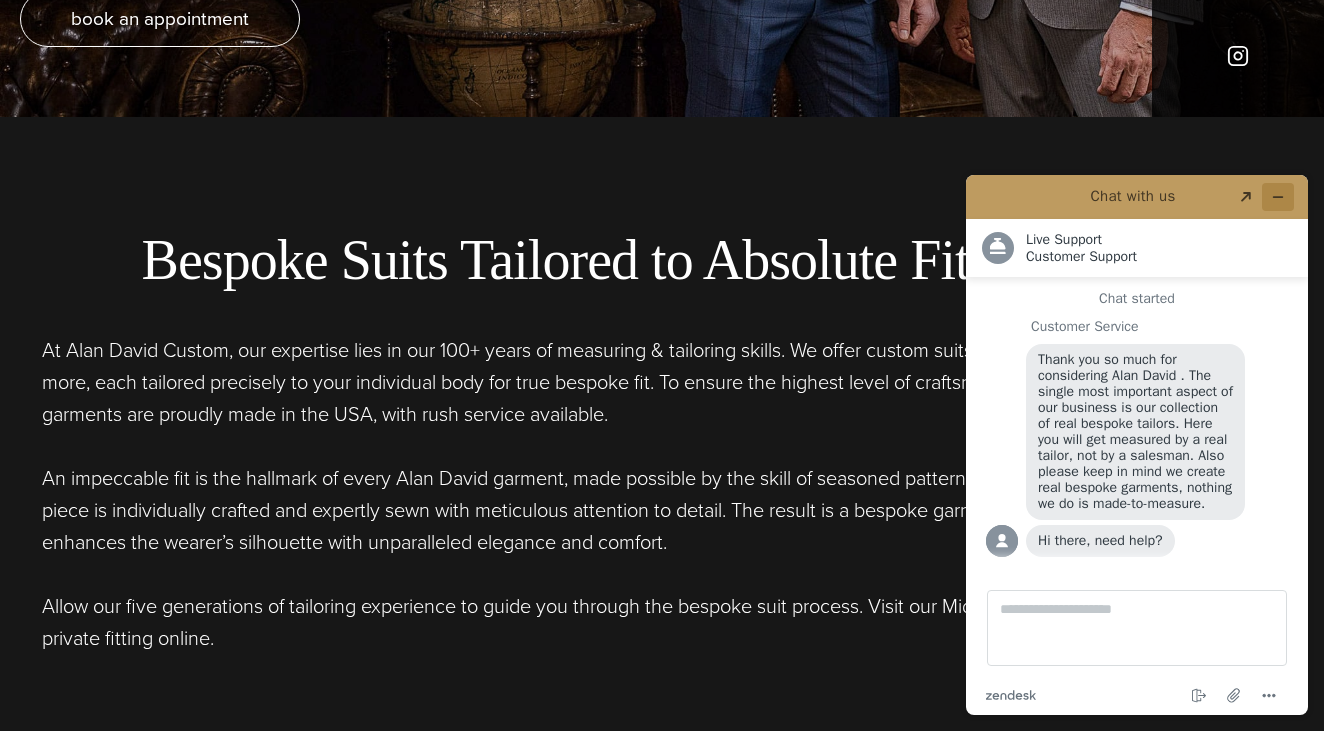 click 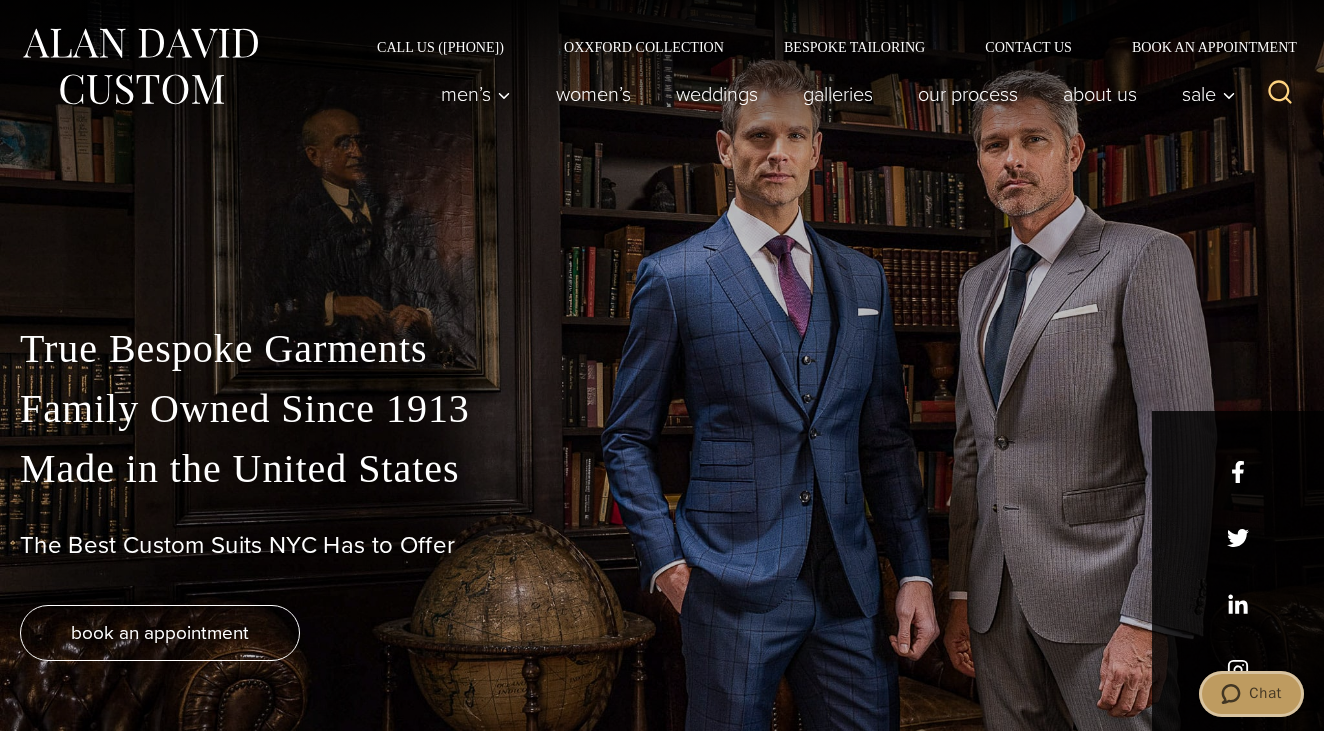 scroll, scrollTop: 0, scrollLeft: 0, axis: both 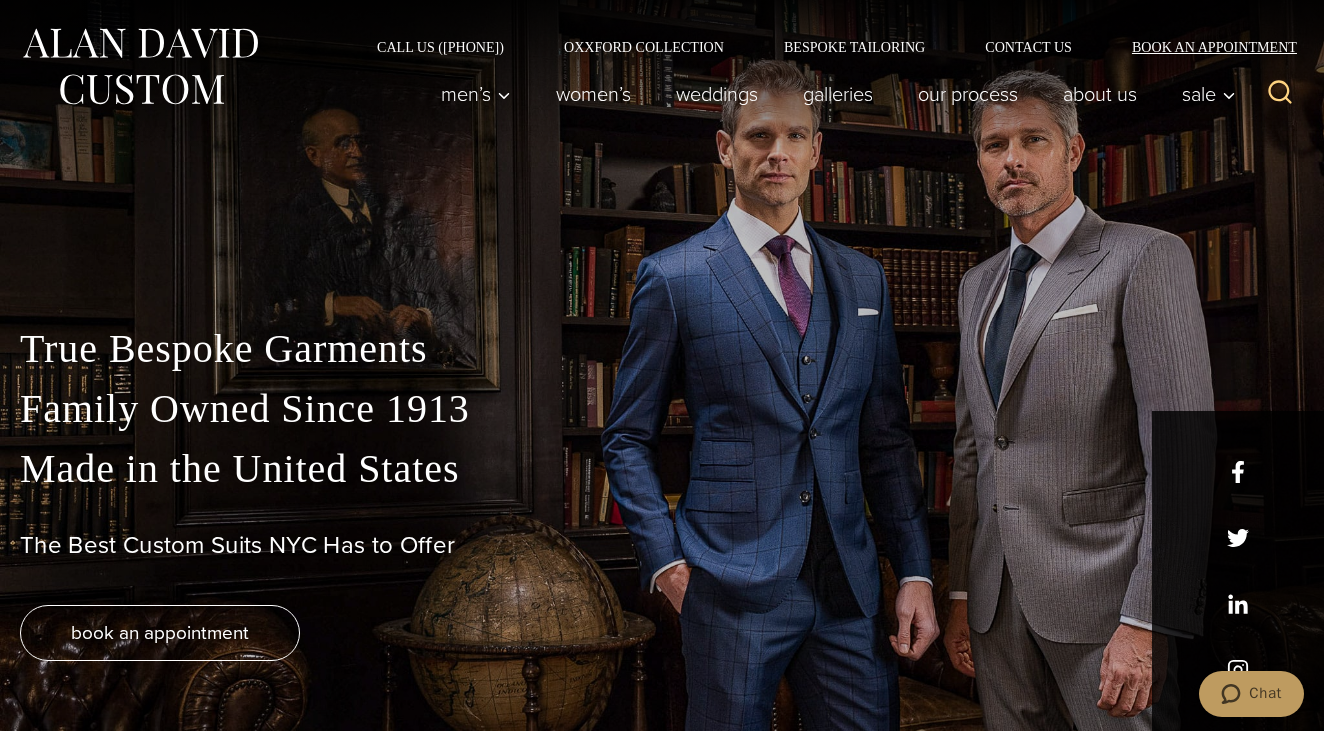 click on "Book an Appointment" at bounding box center [1203, 47] 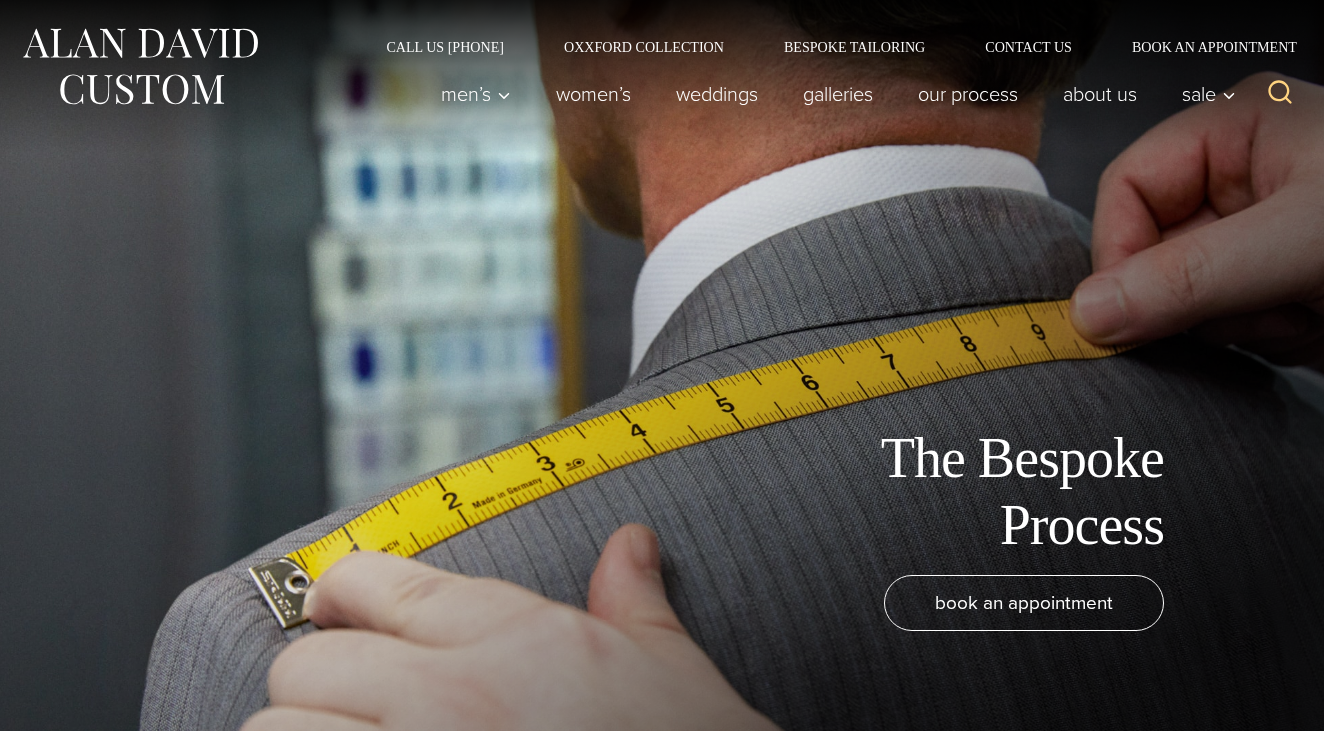 scroll, scrollTop: 0, scrollLeft: 0, axis: both 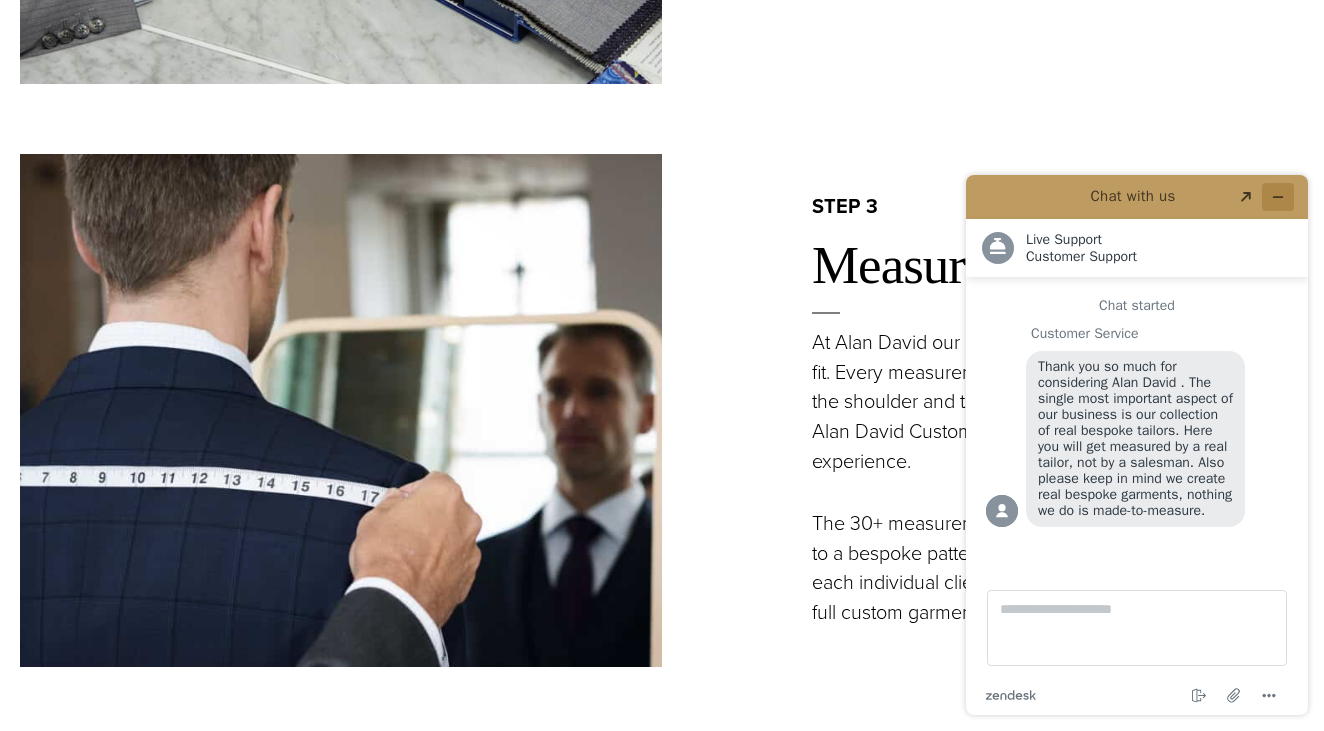 click 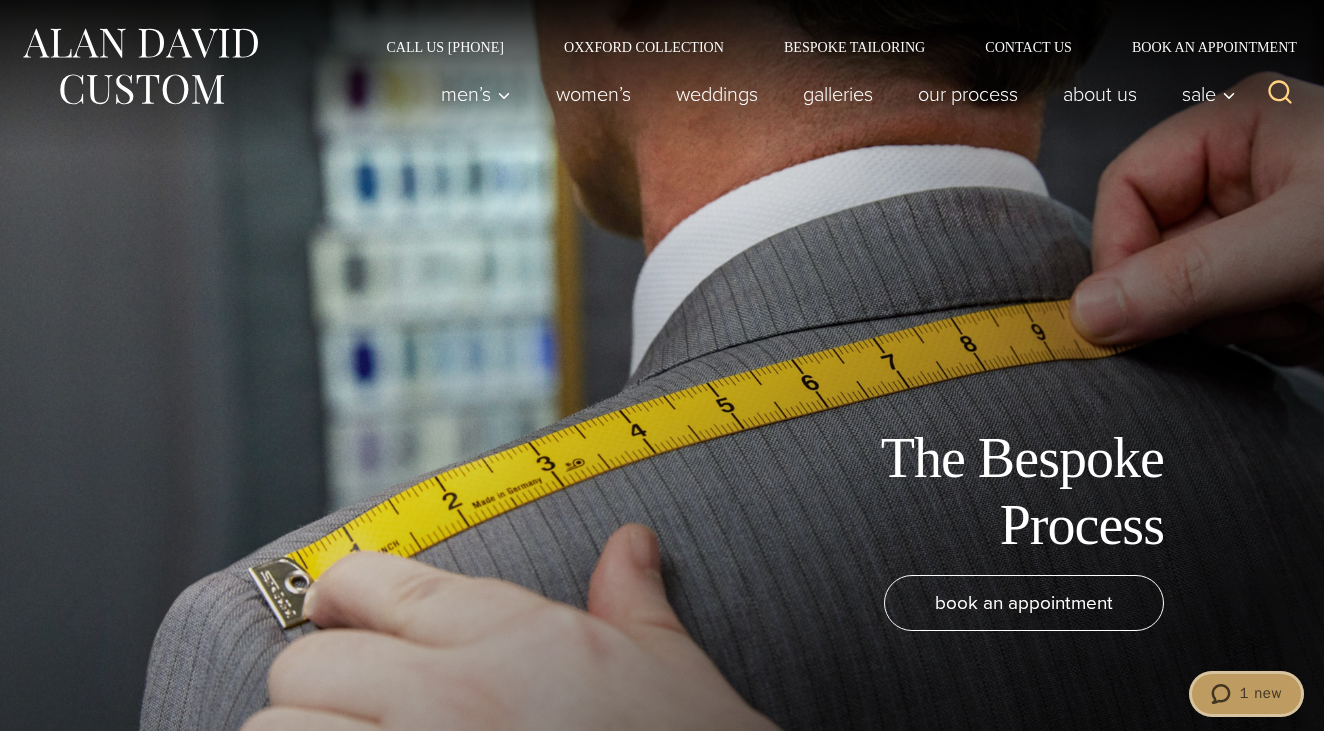 scroll, scrollTop: 0, scrollLeft: 0, axis: both 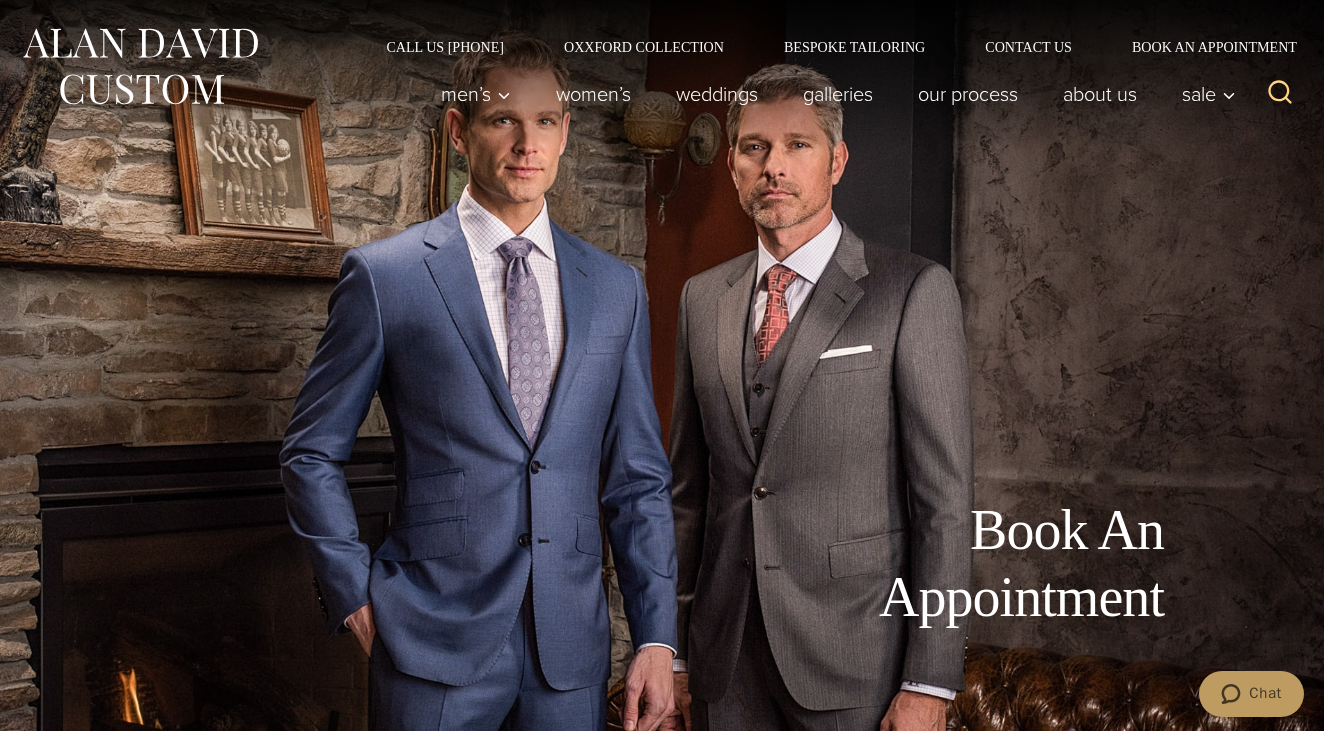 click on "Chat" at bounding box center (1265, 693) 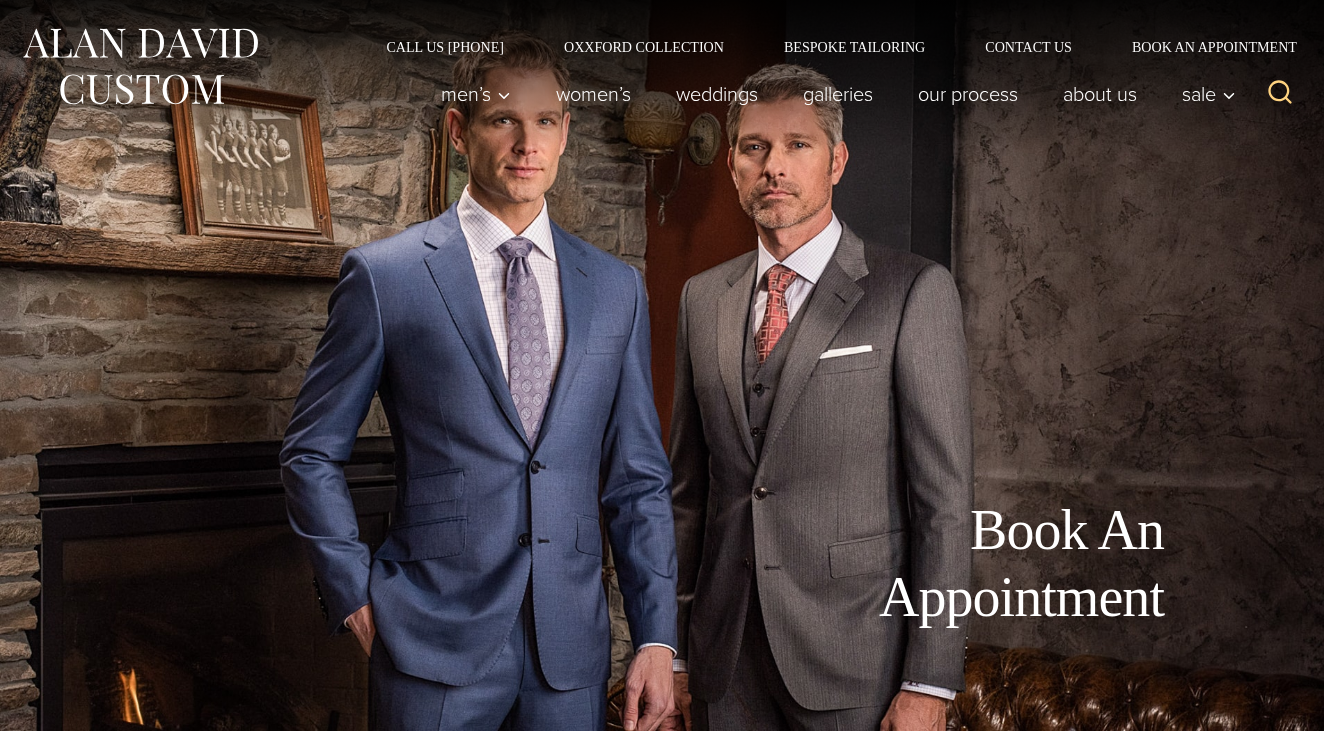 scroll, scrollTop: 0, scrollLeft: 0, axis: both 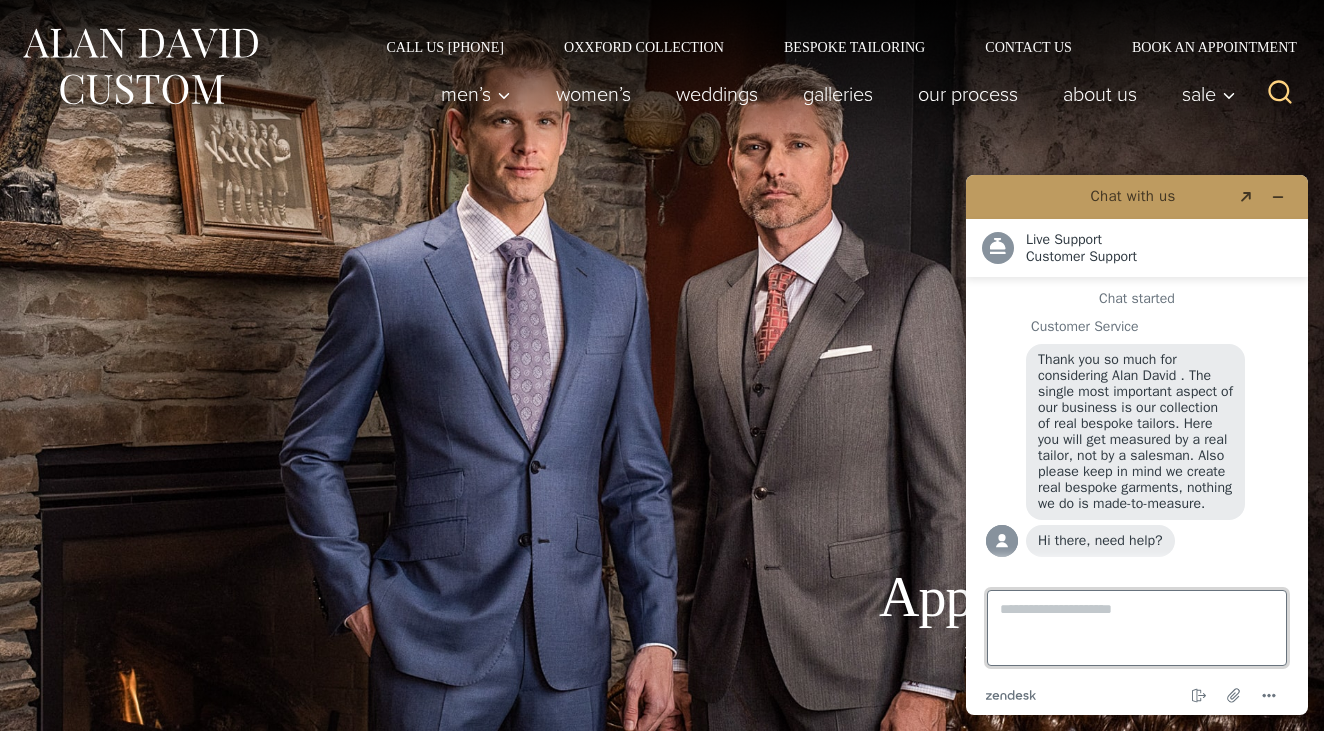 click on "Type a message here..." at bounding box center [1137, 628] 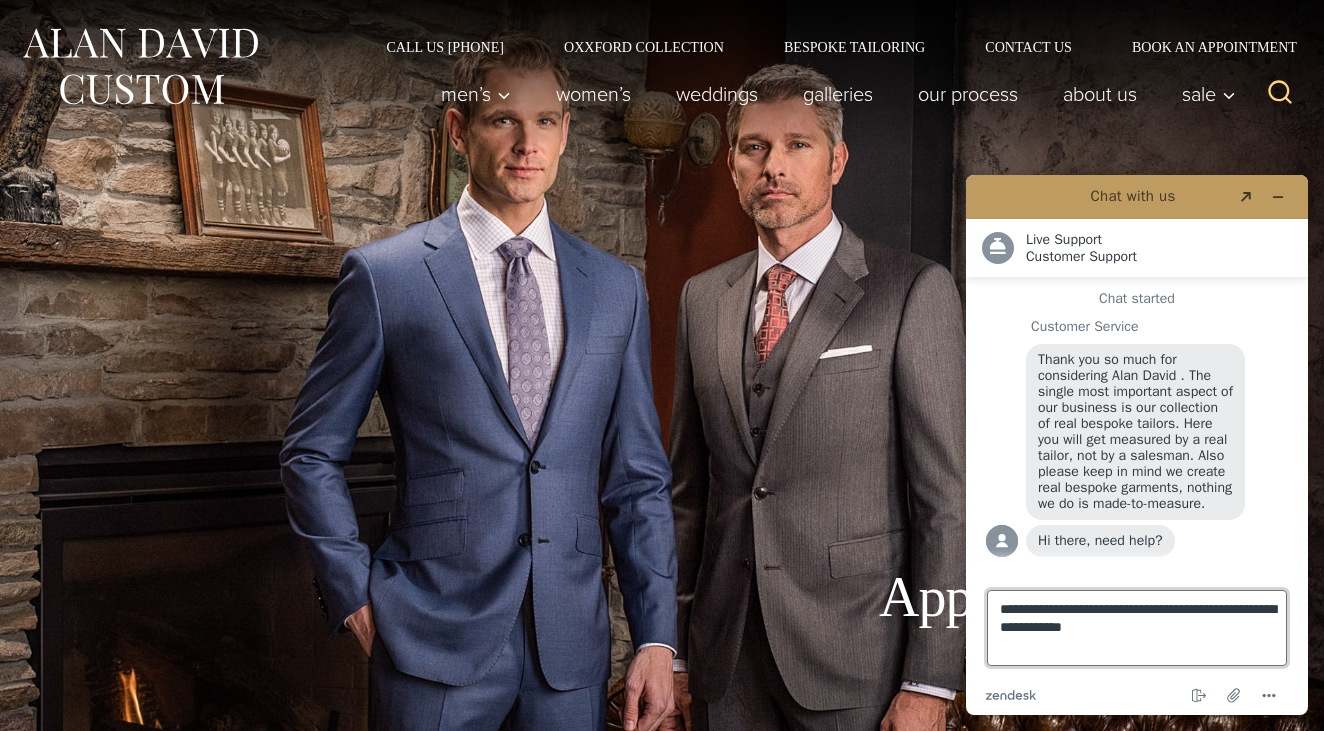 type on "**********" 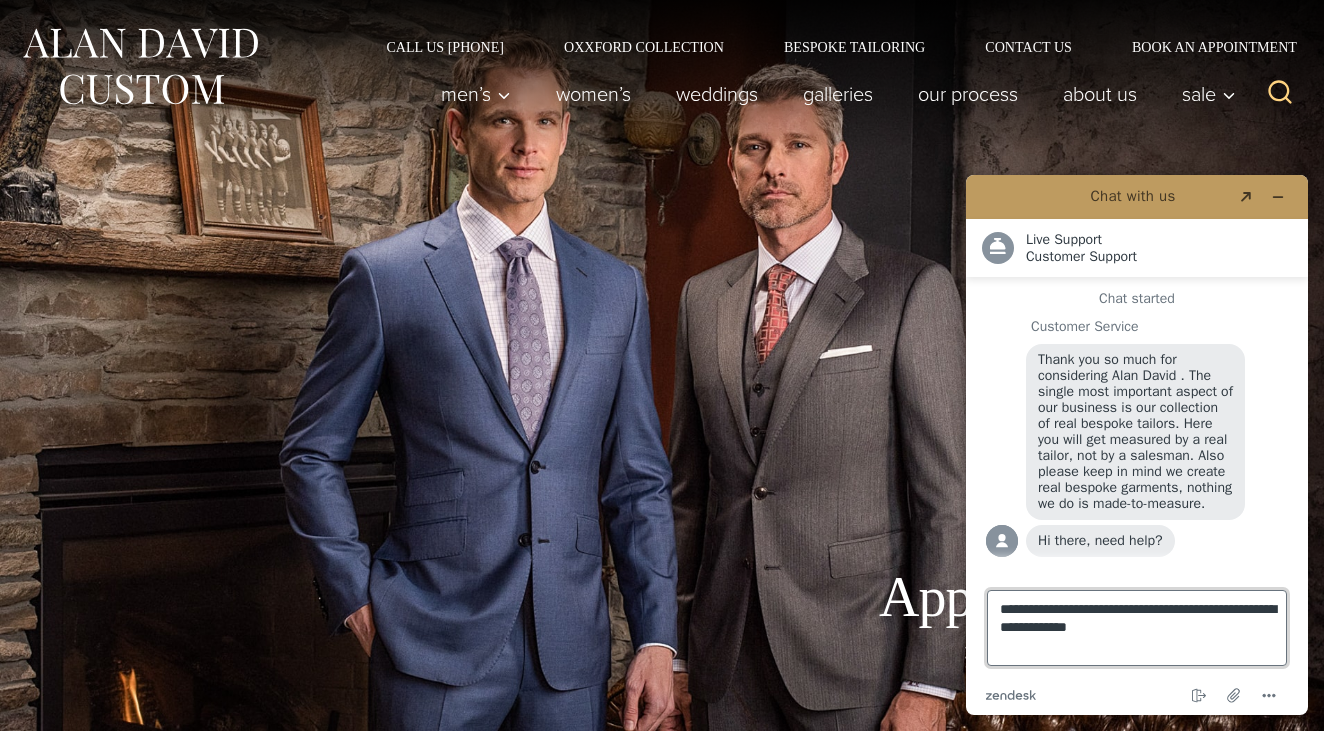 type 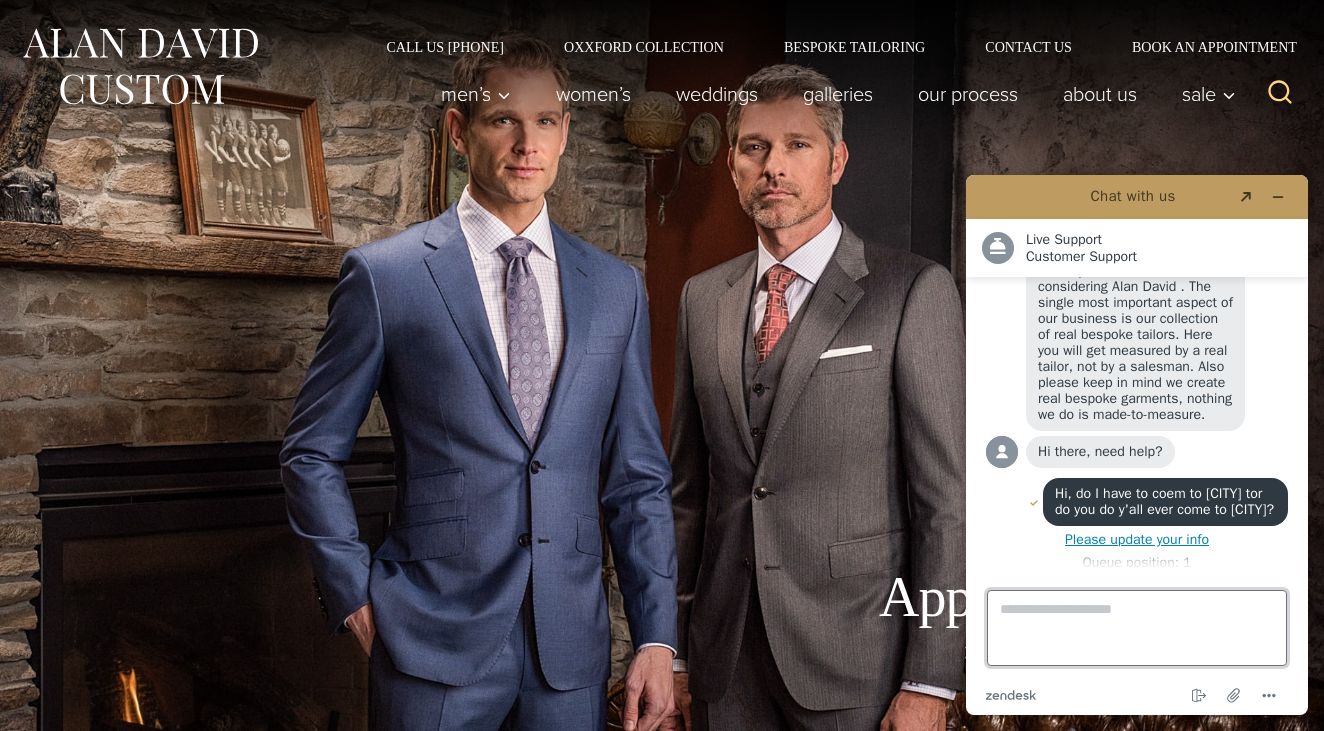 scroll, scrollTop: 123, scrollLeft: 0, axis: vertical 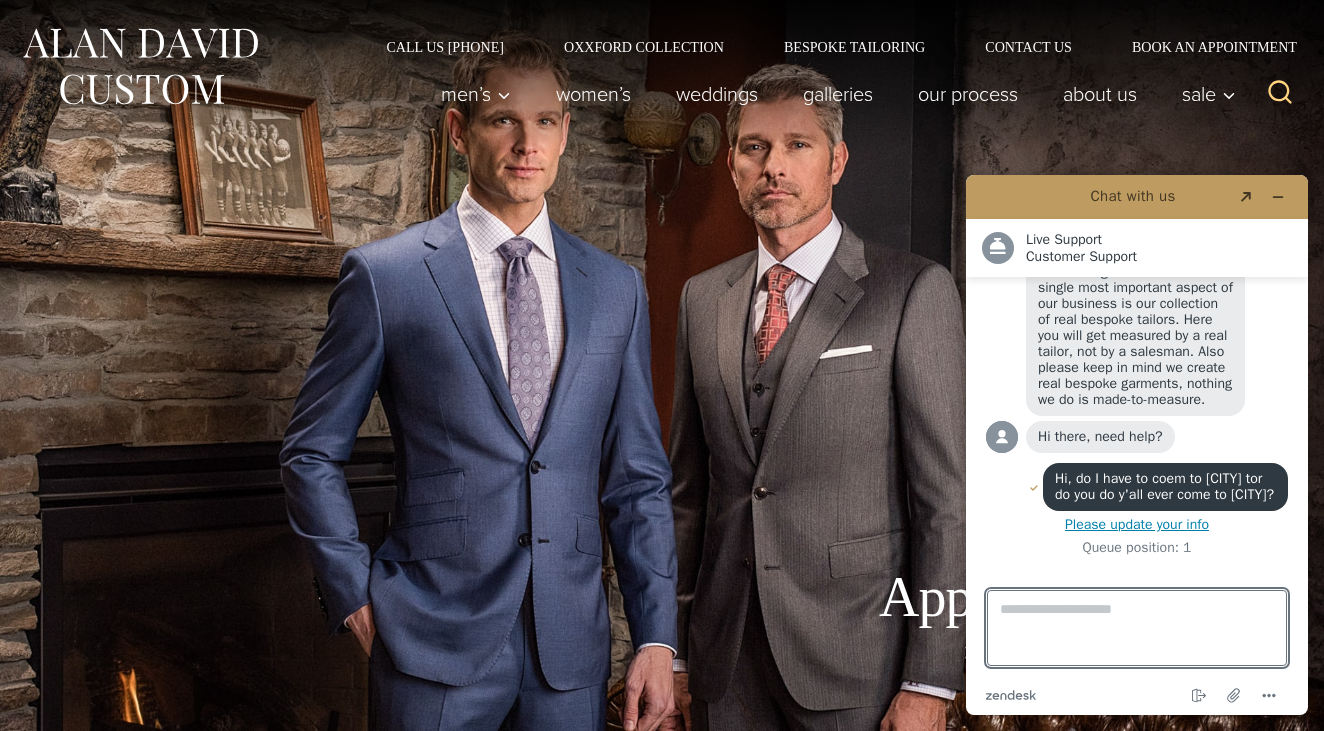 click on "Please update your info" at bounding box center (1137, 525) 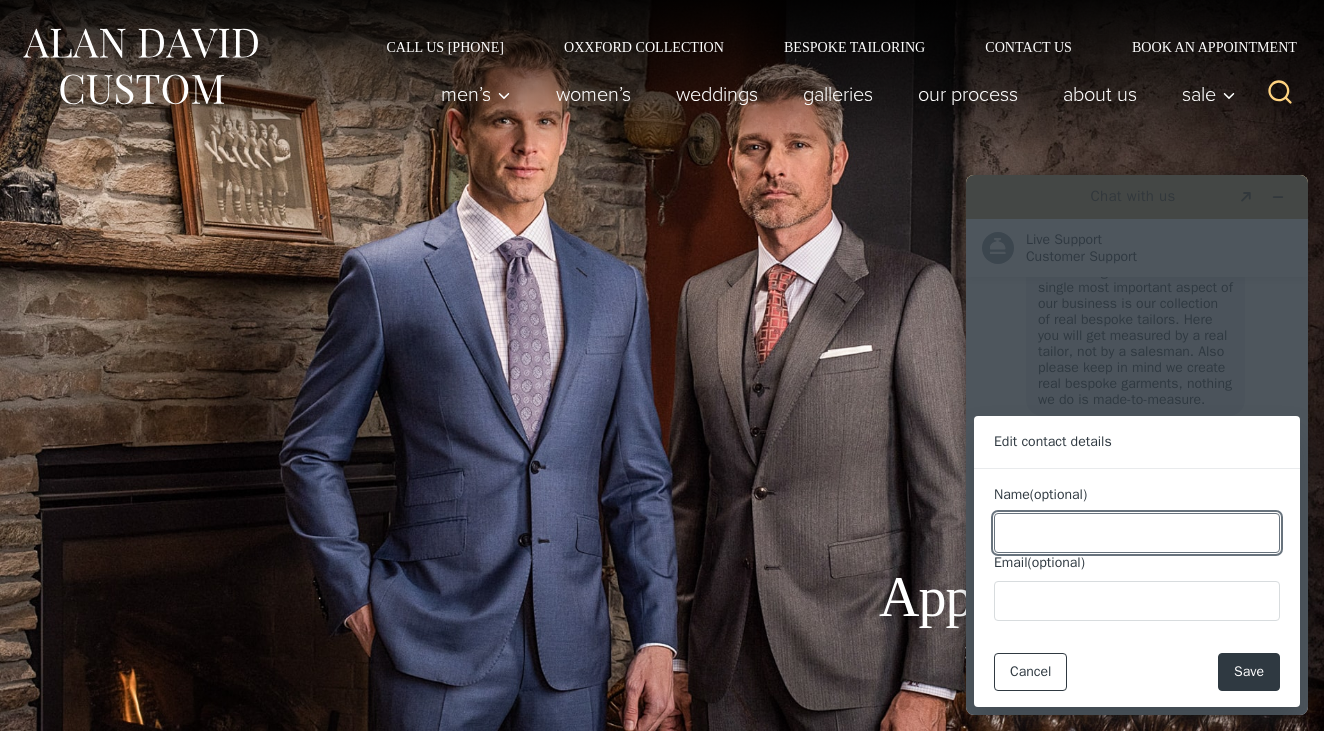 click on "Name  (optional)" at bounding box center [1137, 533] 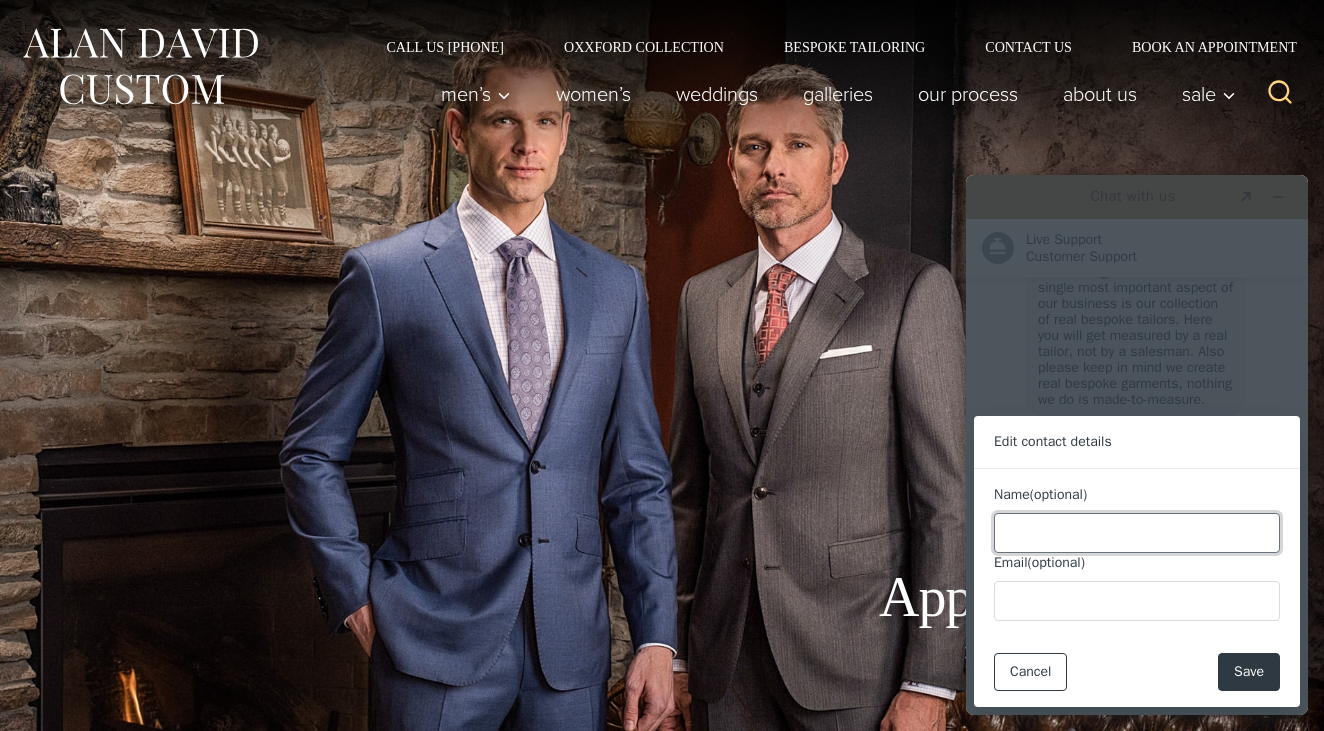 click on "Name  (optional)" at bounding box center [1137, 533] 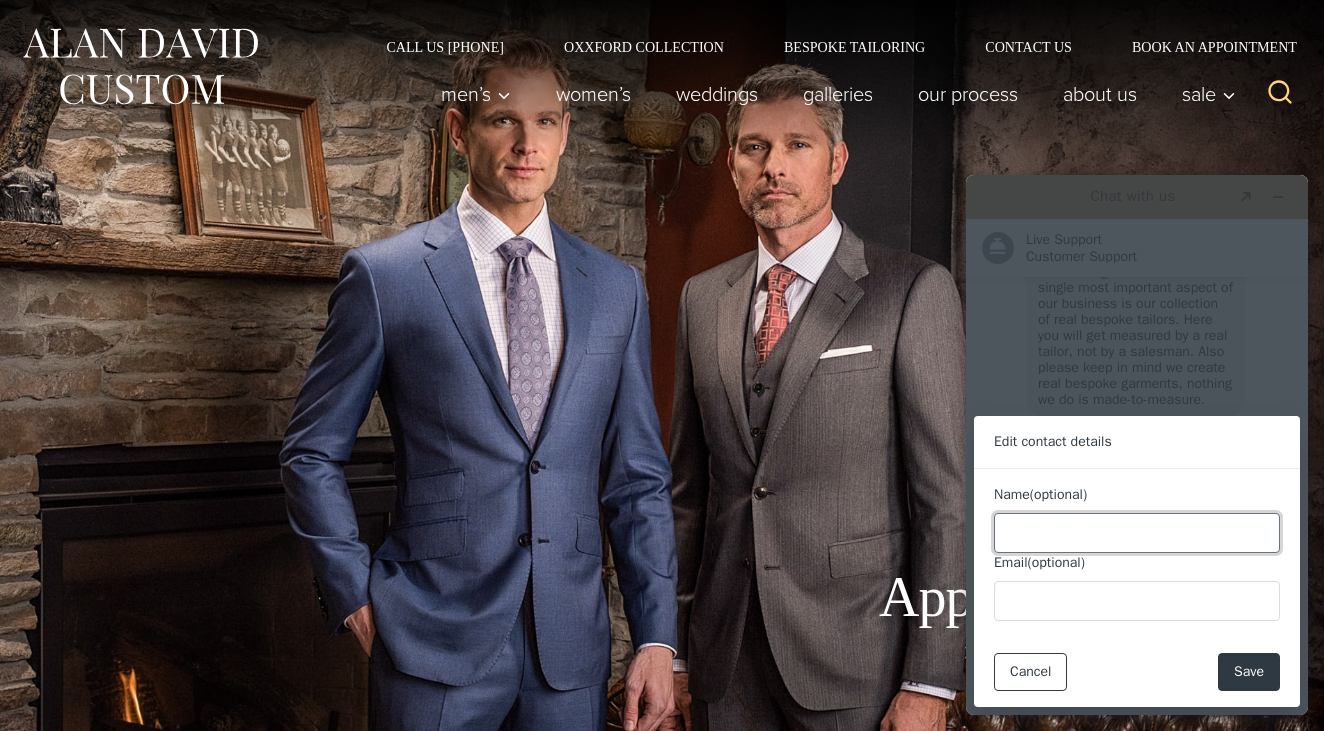 type on "*" 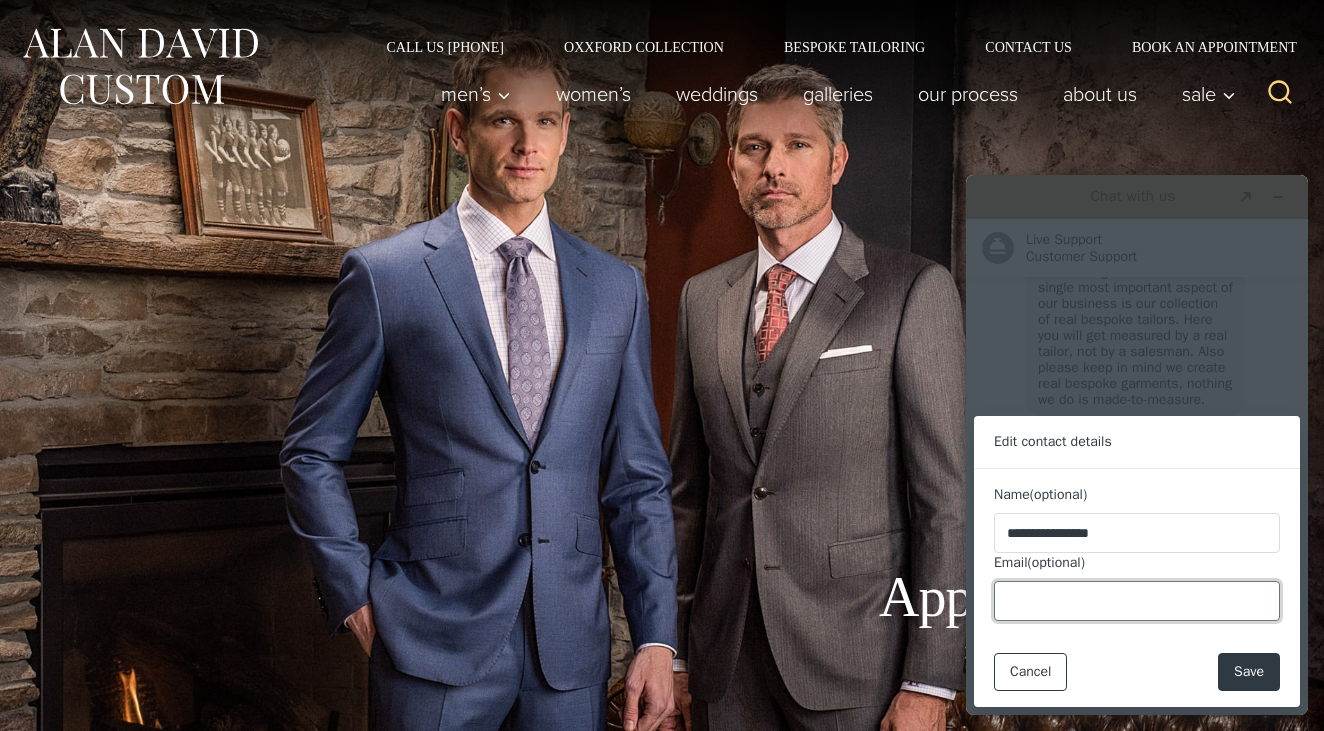 type on "**********" 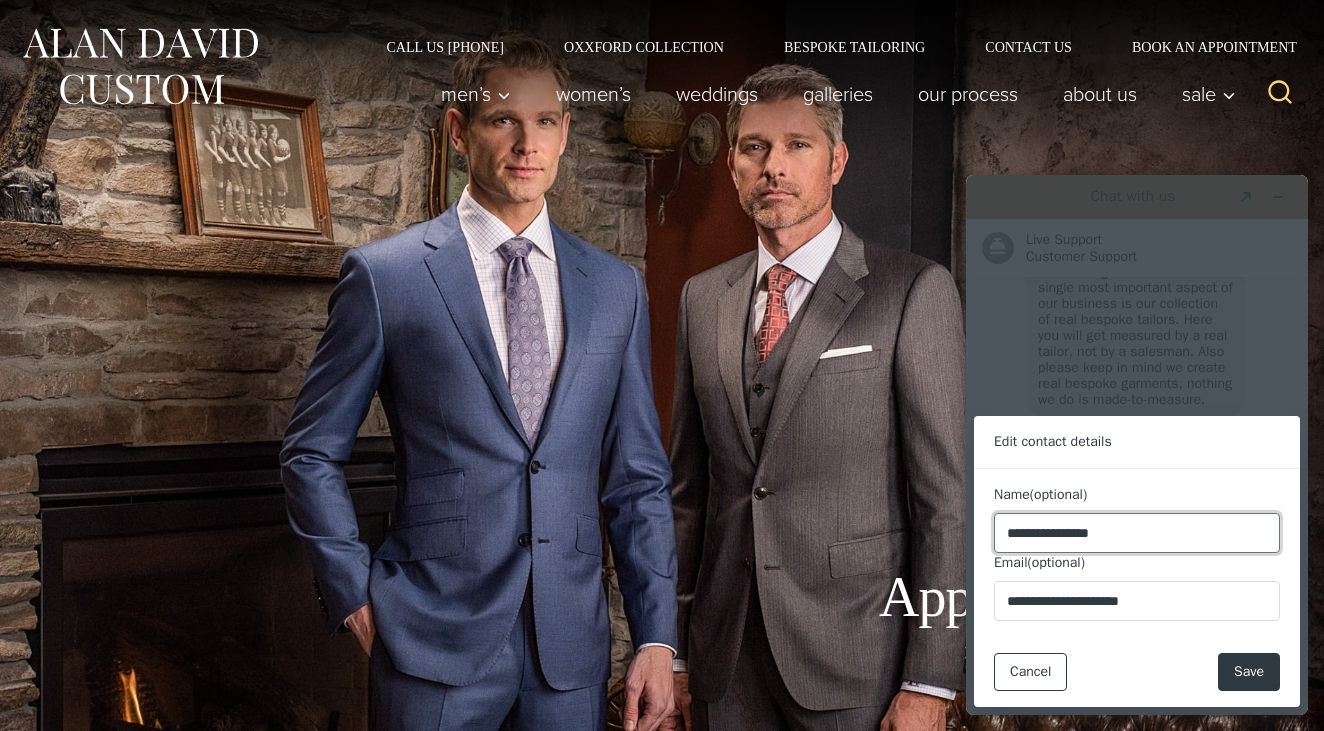 click on "**********" at bounding box center [1137, 533] 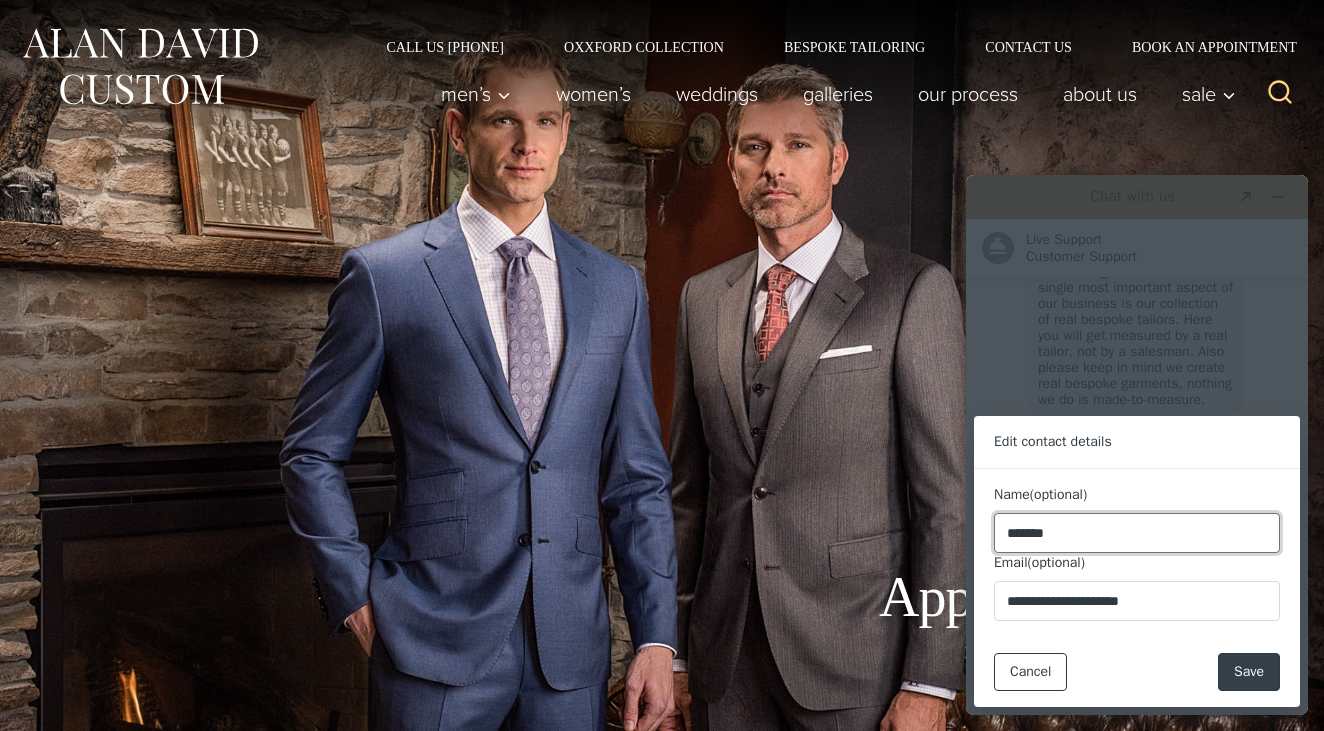 type on "******" 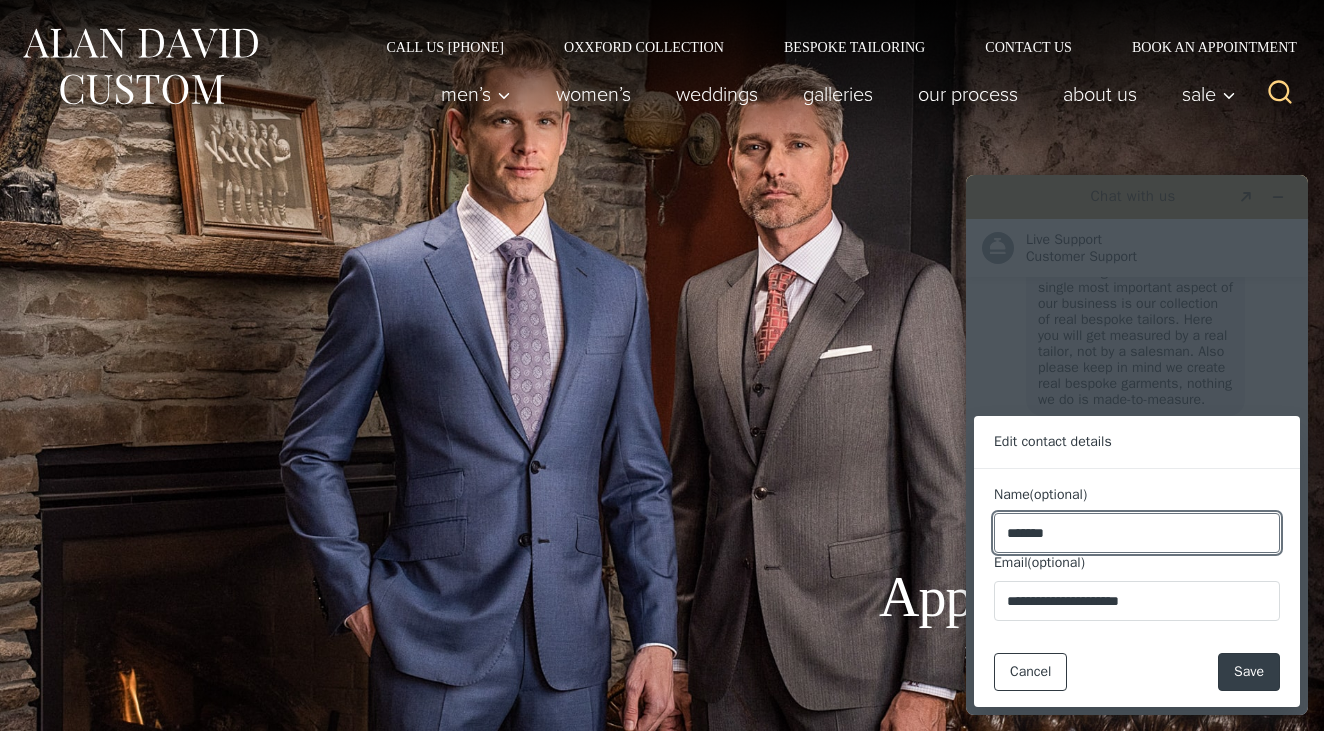 click on "Save" at bounding box center (1249, 672) 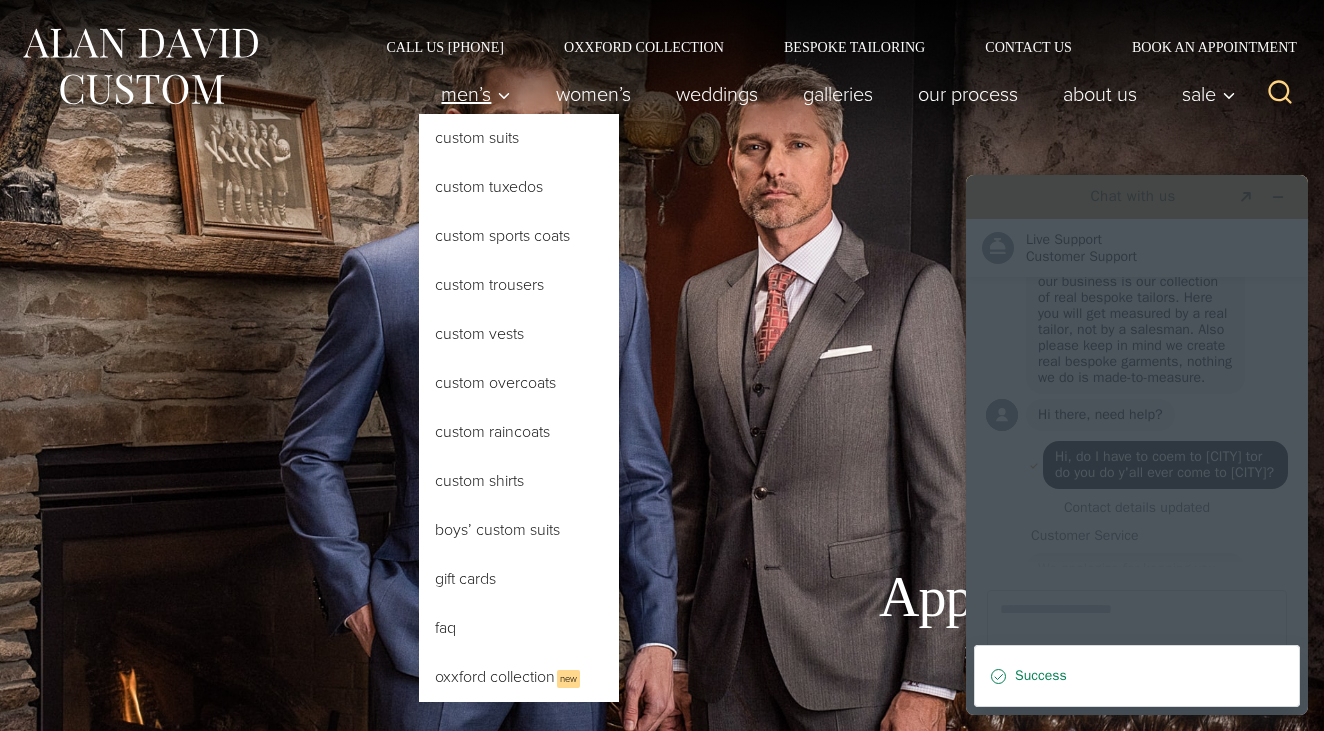scroll, scrollTop: 280, scrollLeft: 0, axis: vertical 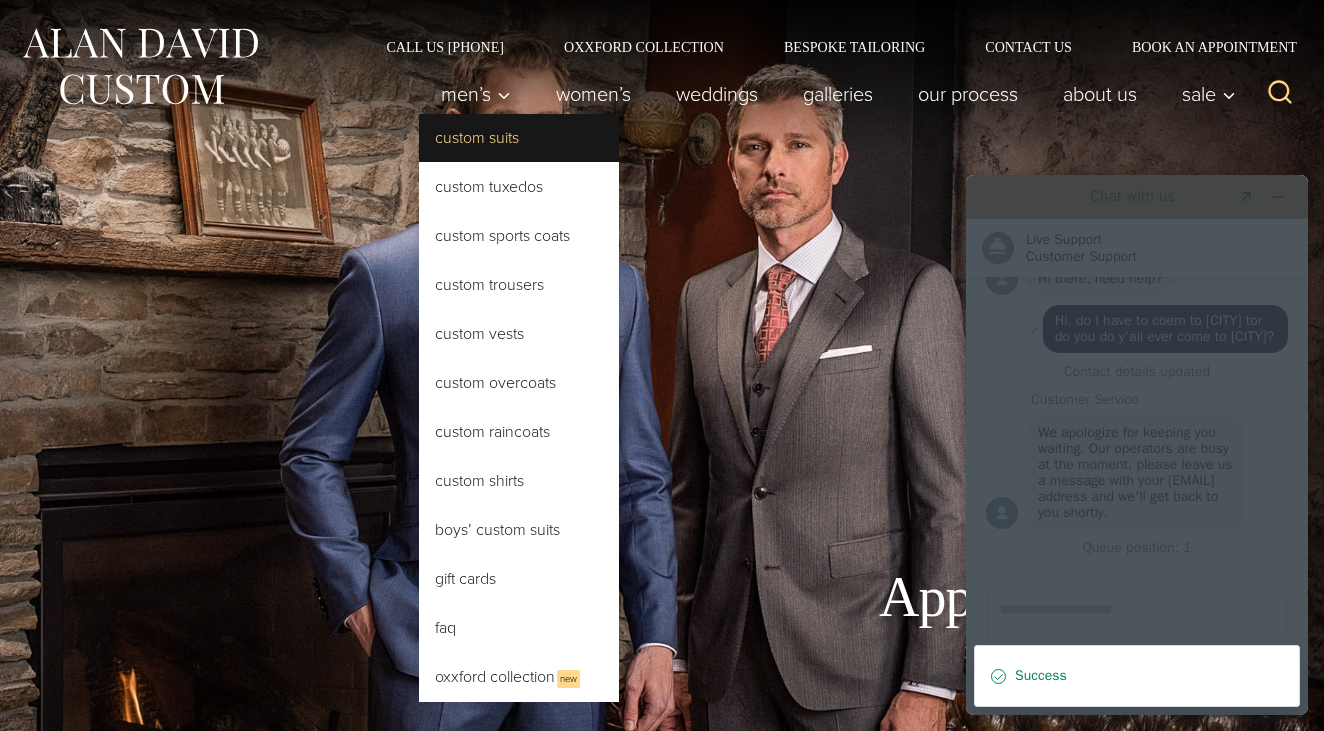 click on "Custom Suits" at bounding box center [519, 138] 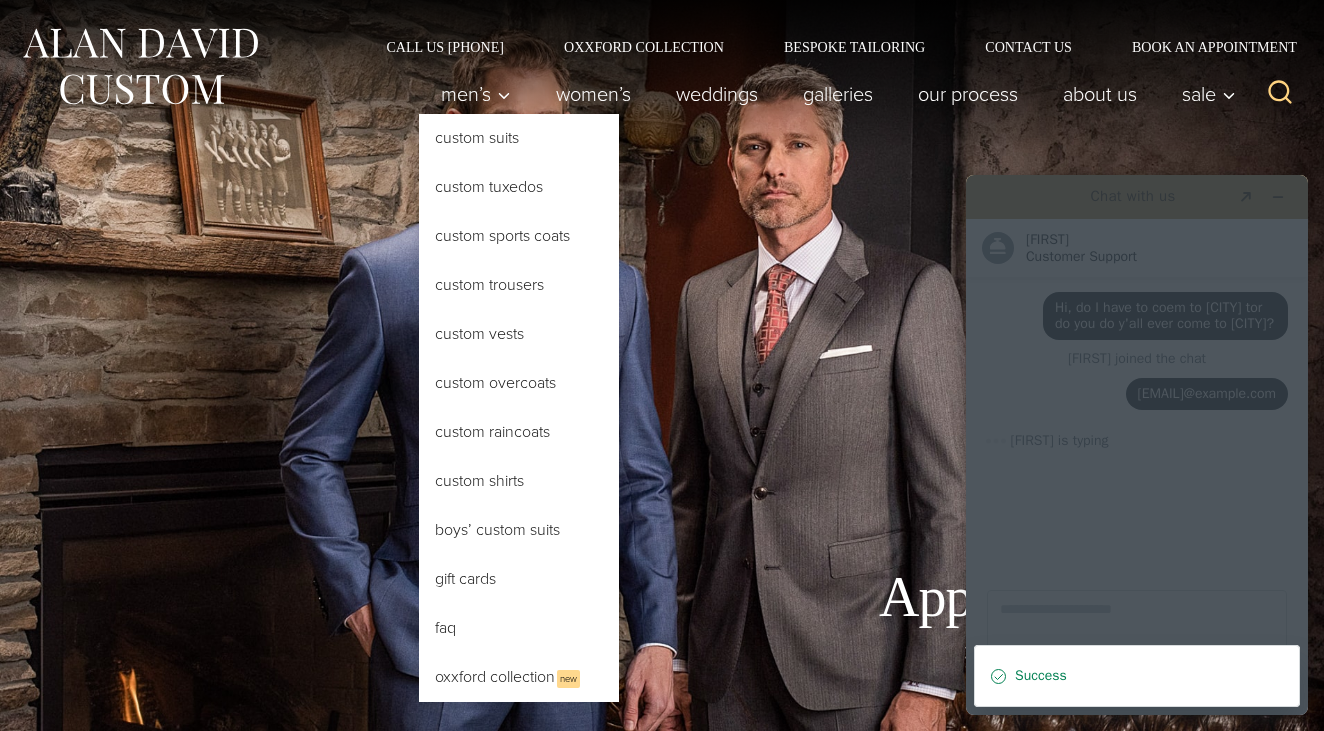 scroll, scrollTop: 0, scrollLeft: 0, axis: both 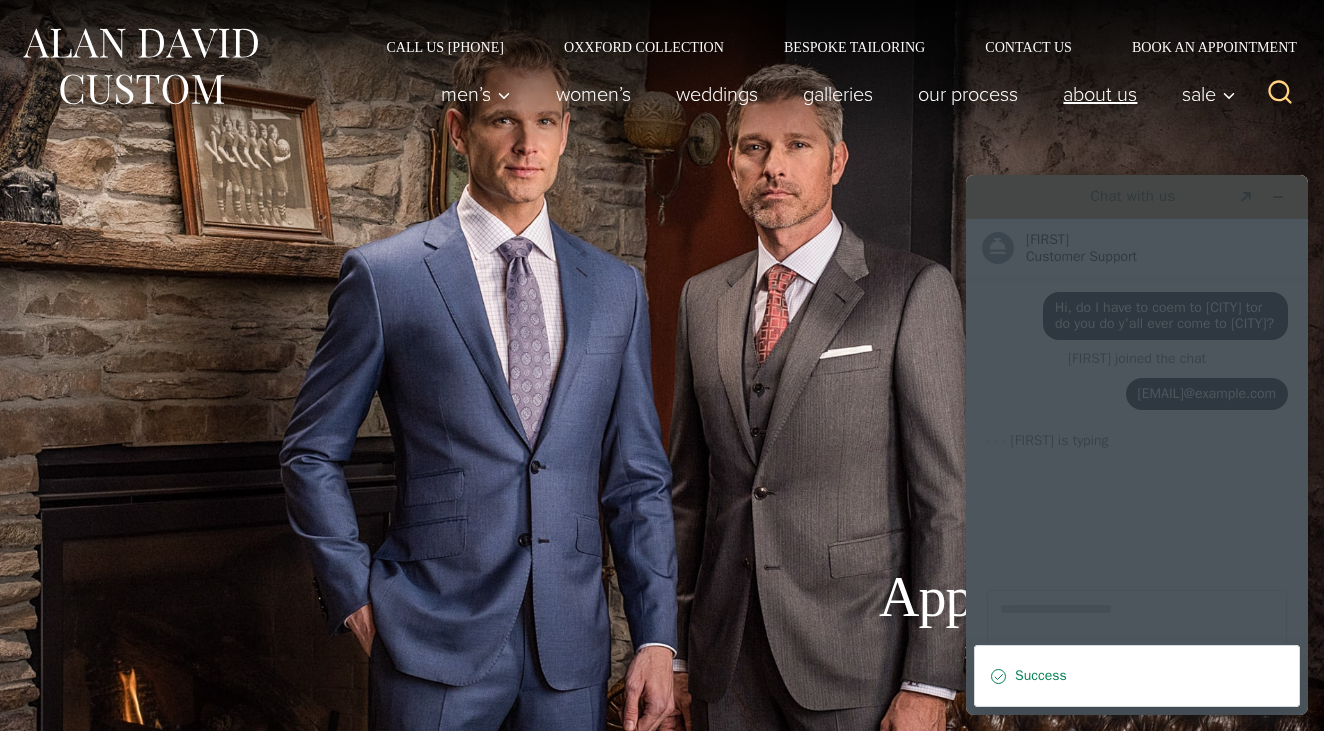 click on "About Us" at bounding box center [1100, 94] 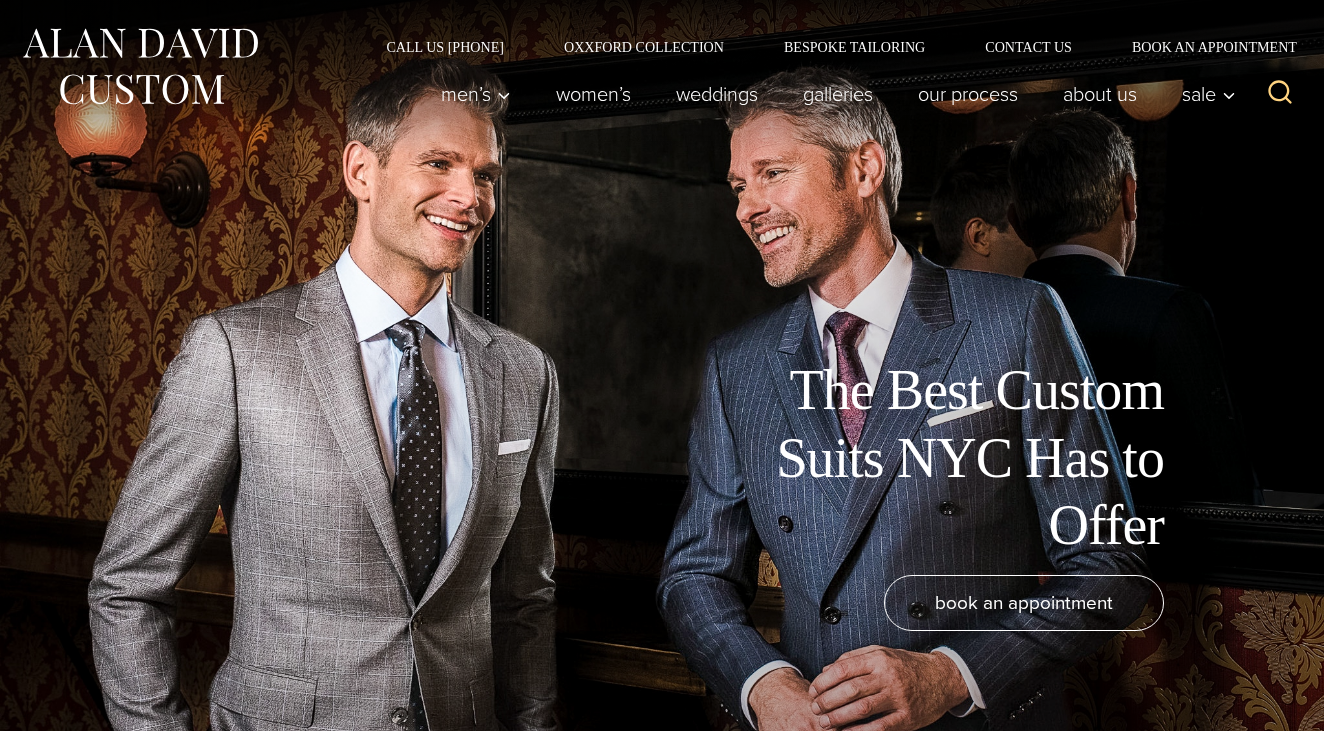 scroll, scrollTop: 0, scrollLeft: 0, axis: both 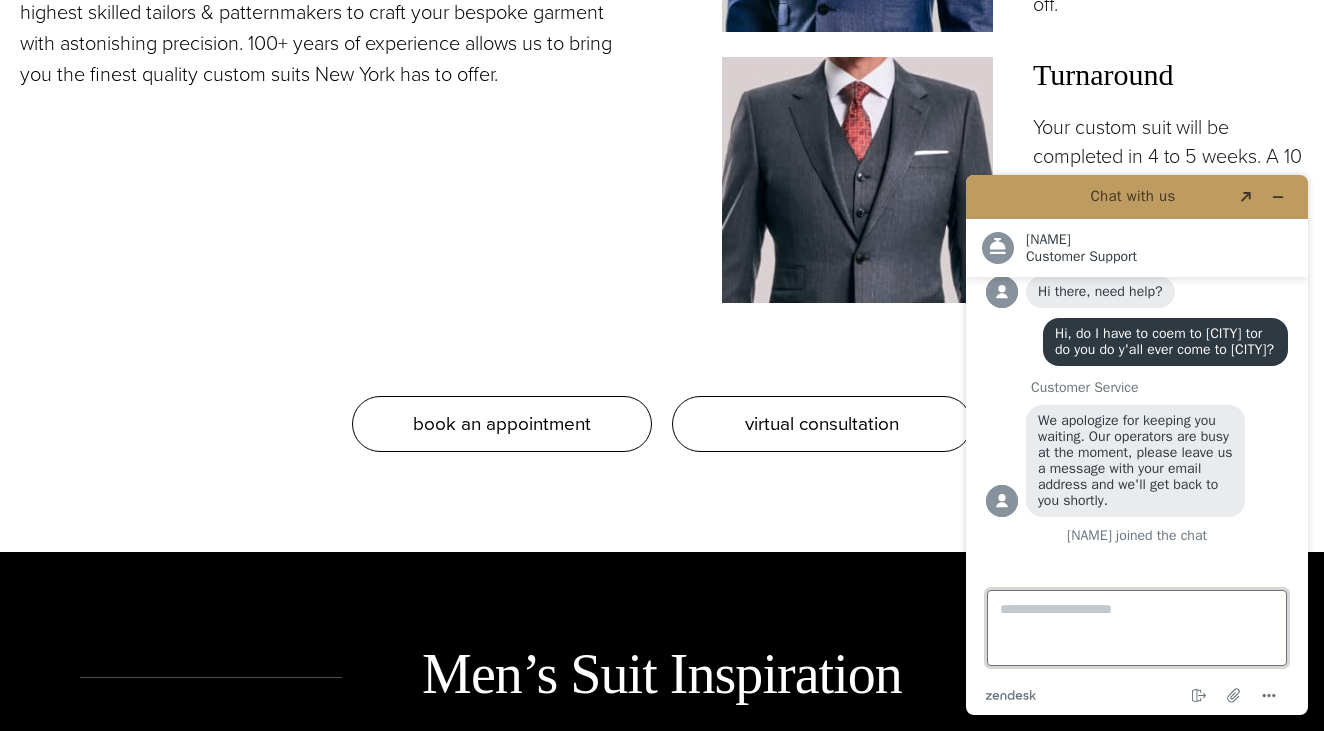 click on "Type a message here..." at bounding box center (1137, 628) 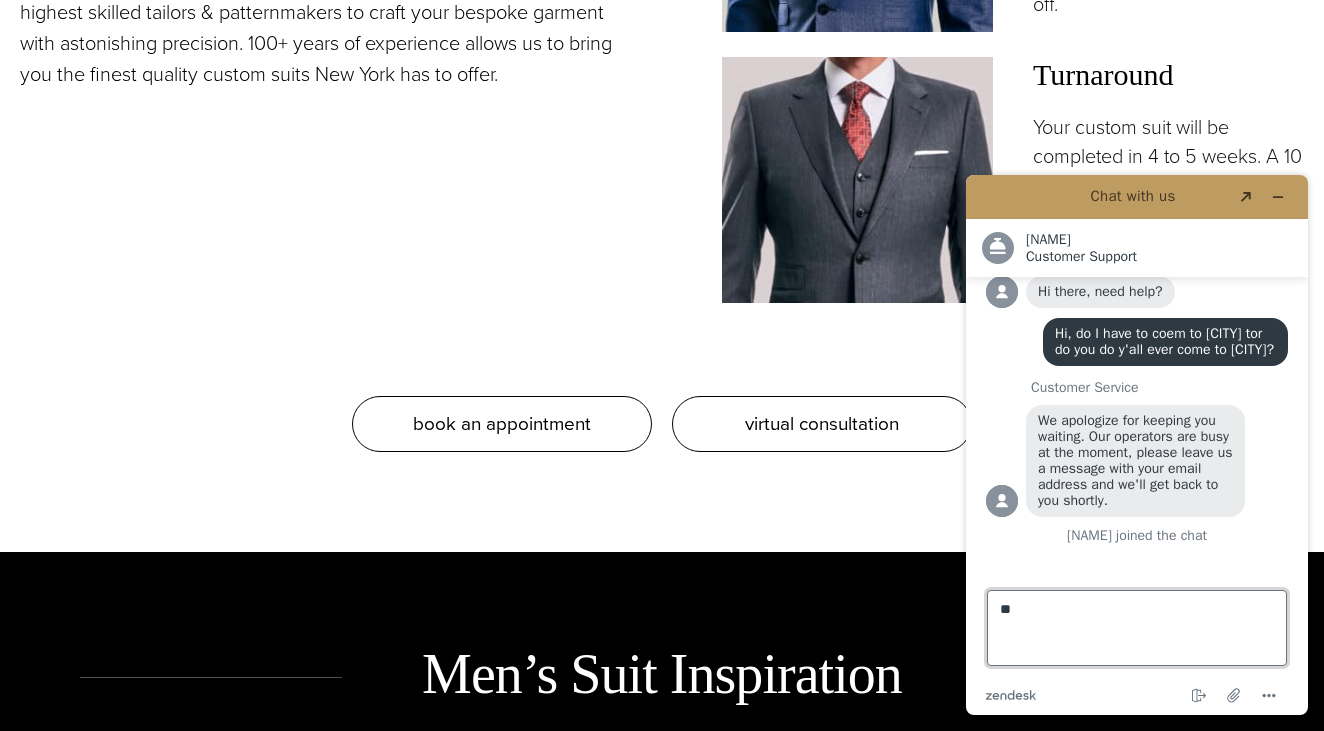 type on "*" 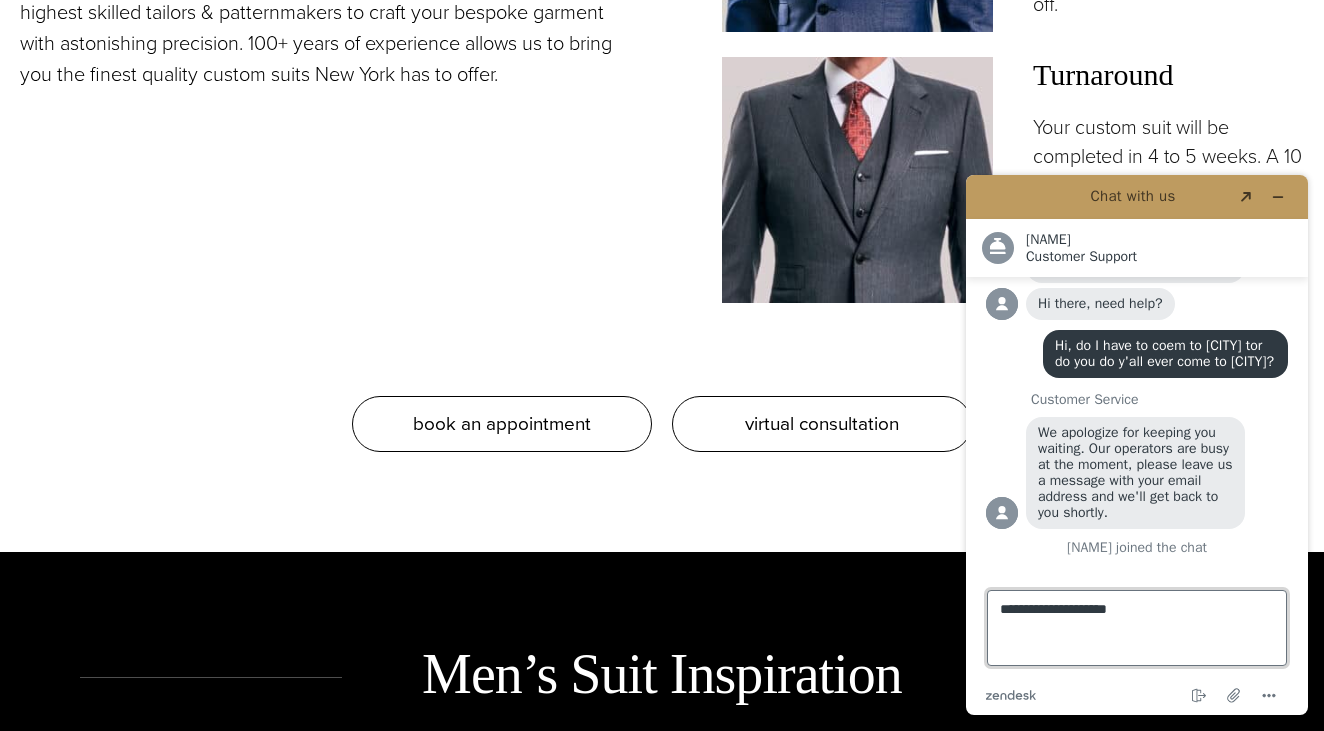 click on "**********" at bounding box center (1137, 628) 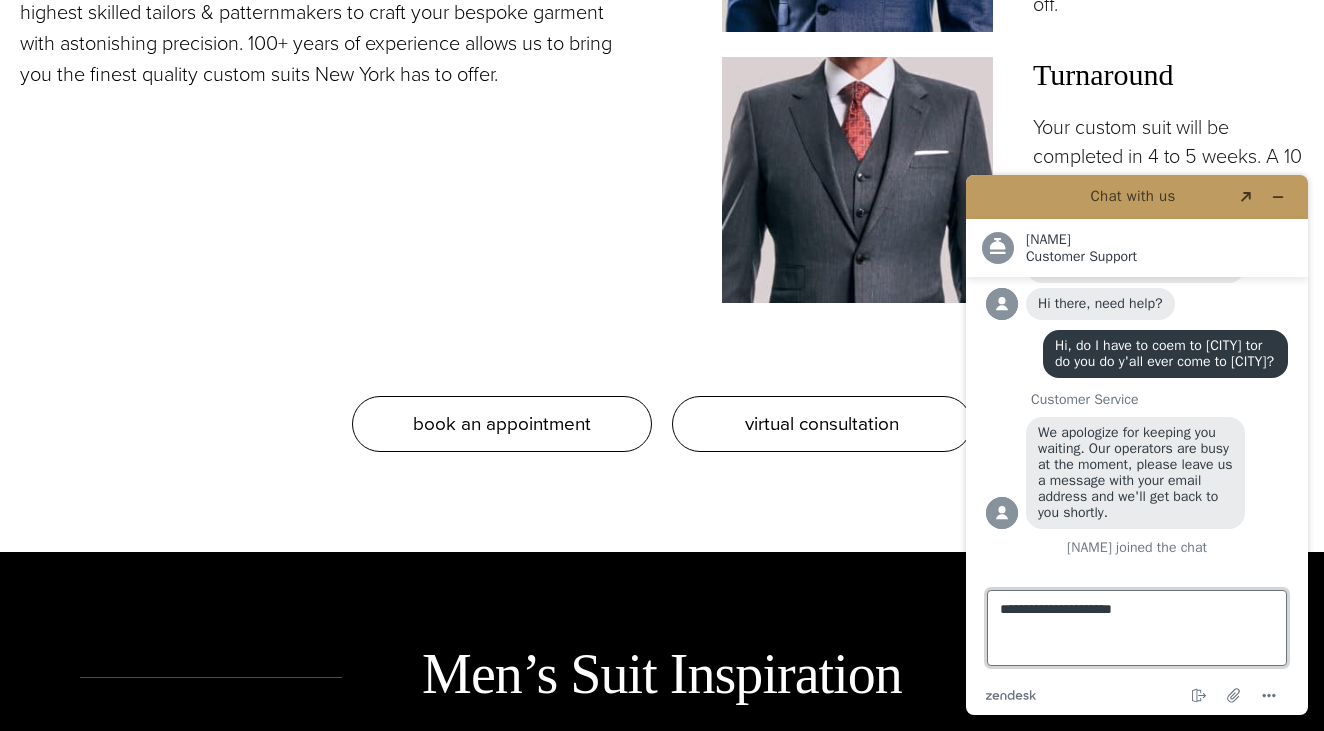 type 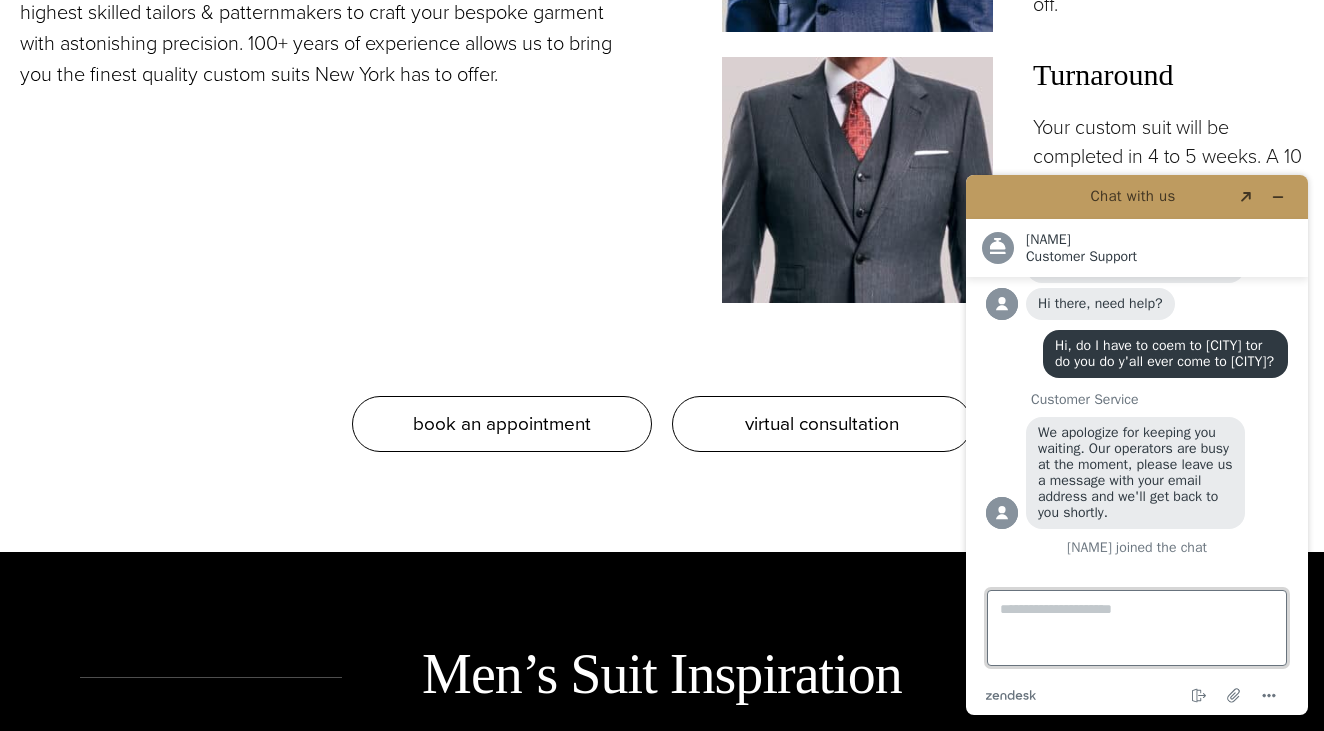 scroll, scrollTop: 303, scrollLeft: 0, axis: vertical 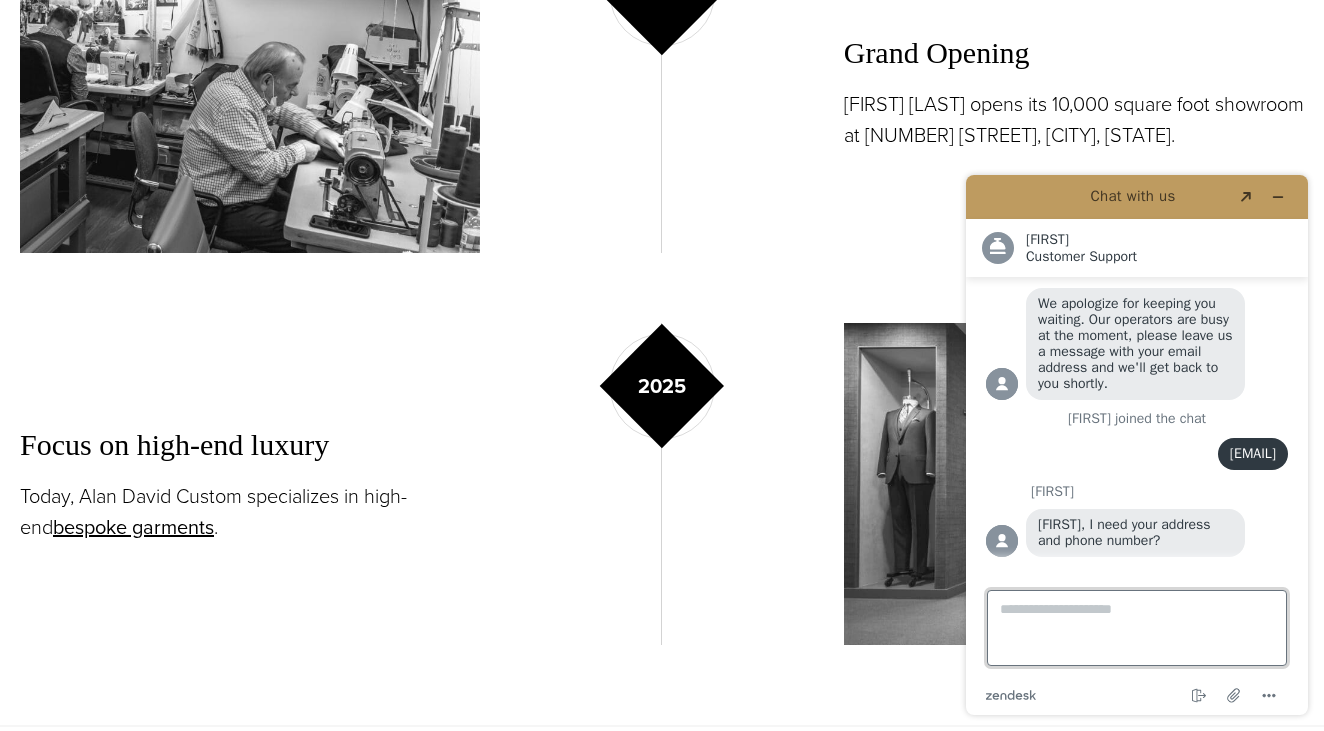 click on "Type a message here..." at bounding box center (1137, 628) 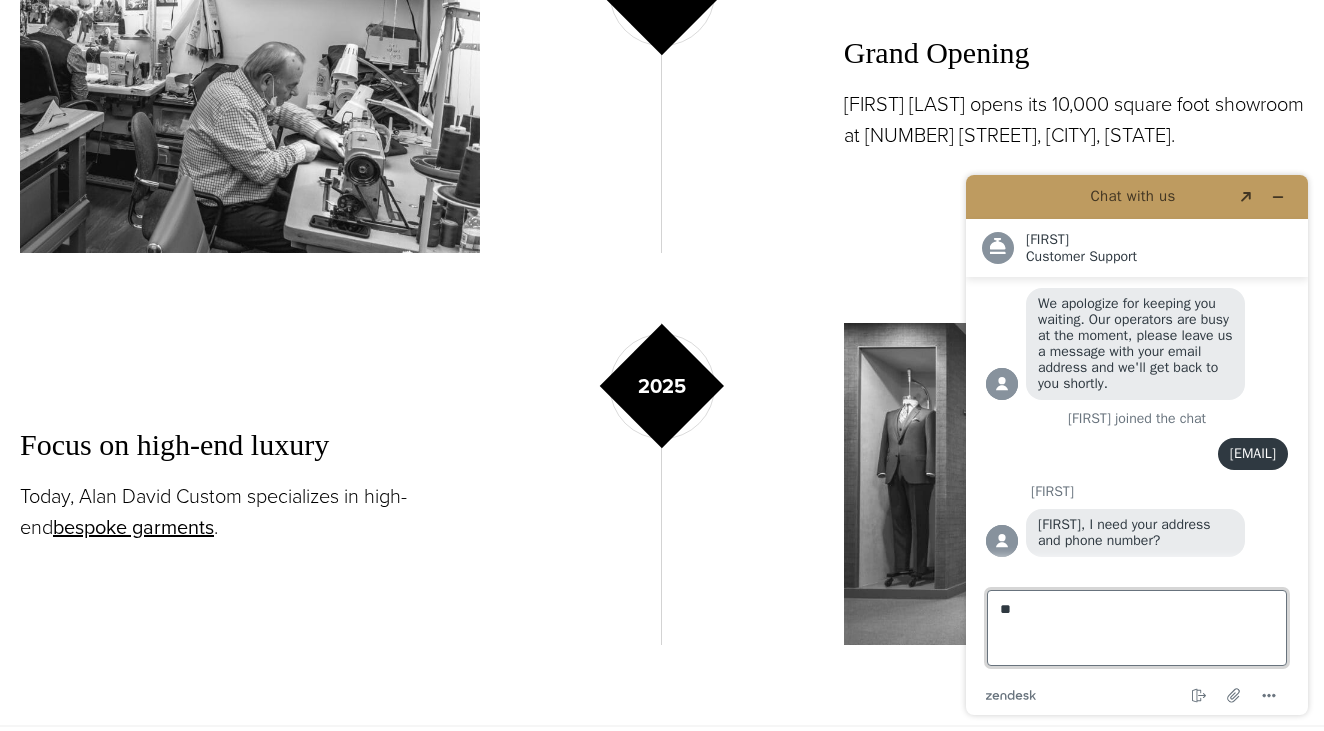 type on "*" 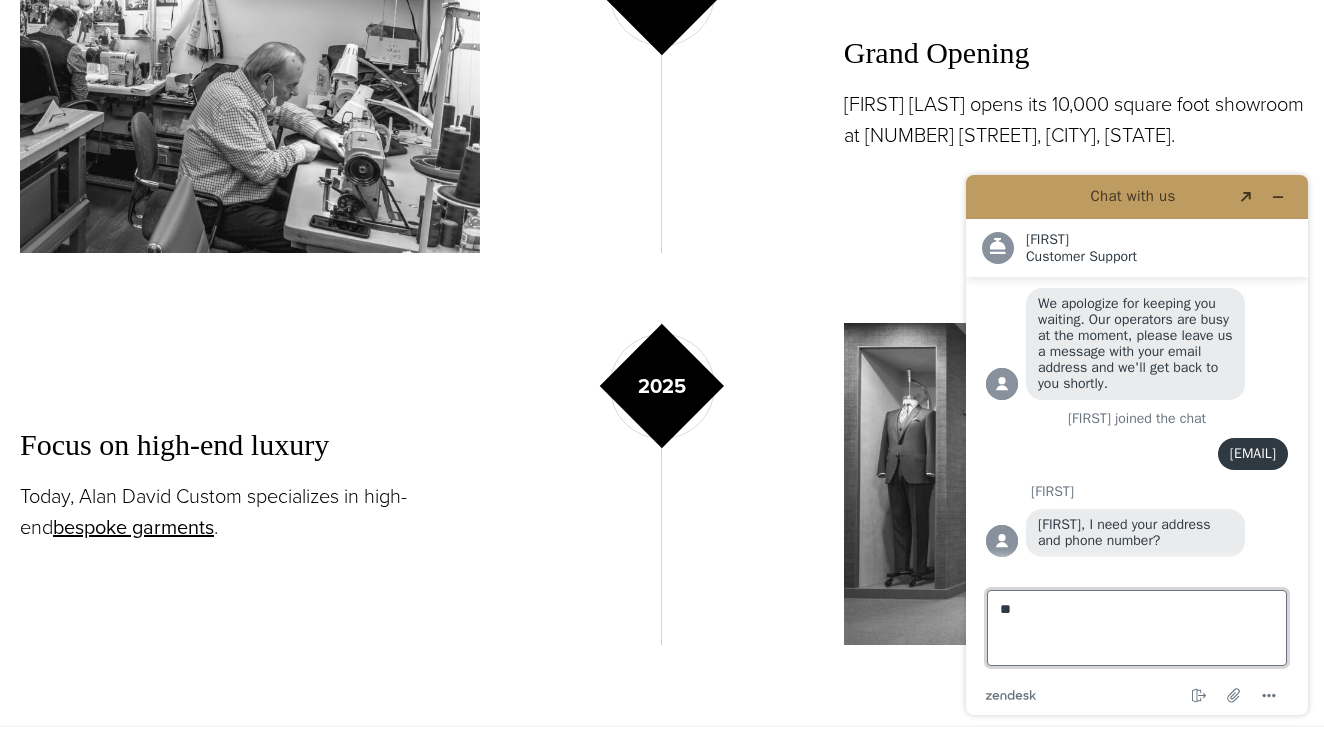 type on "*" 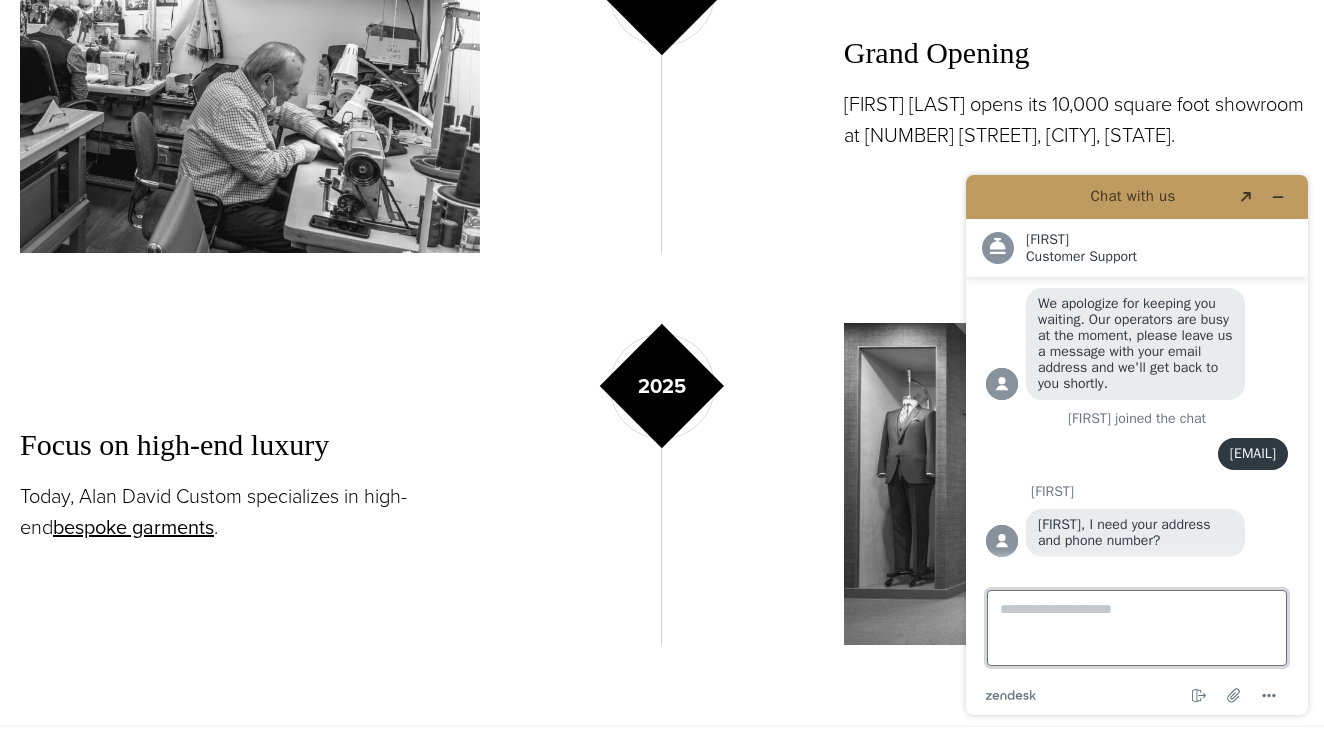 type on "*" 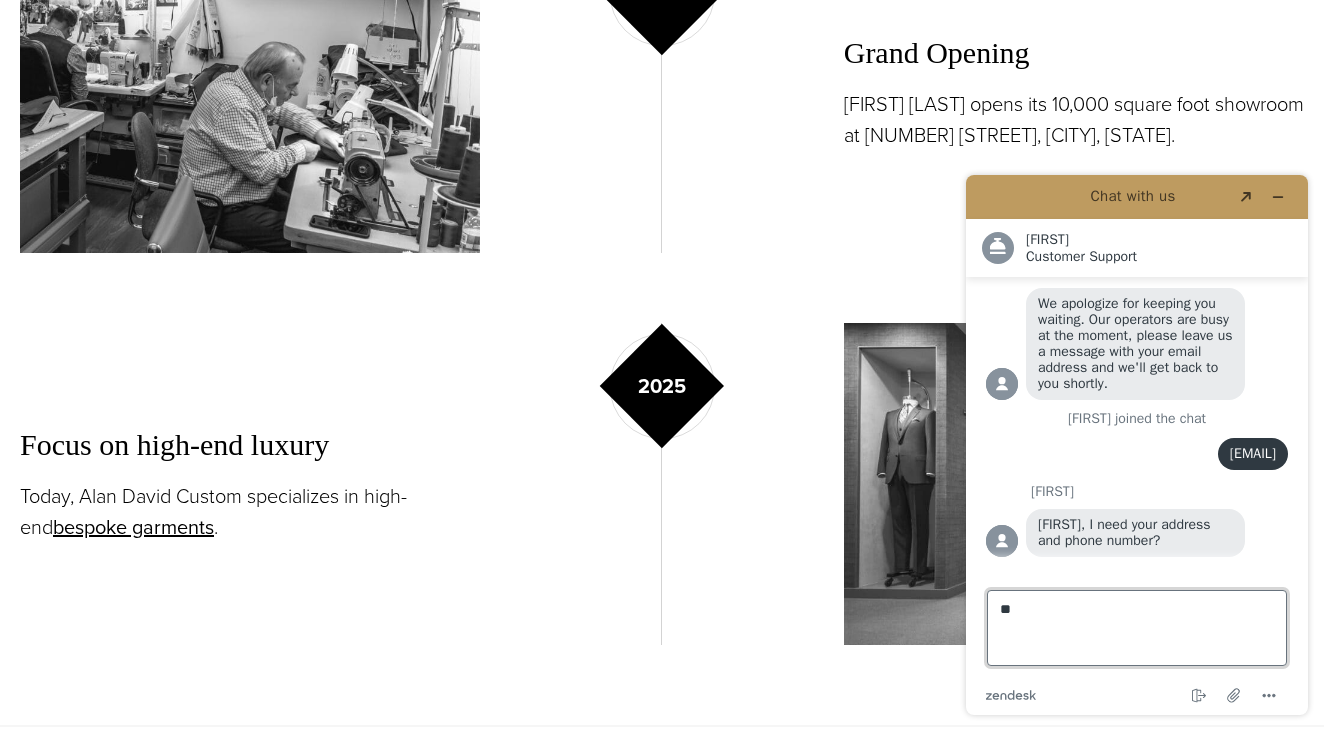 type on "*" 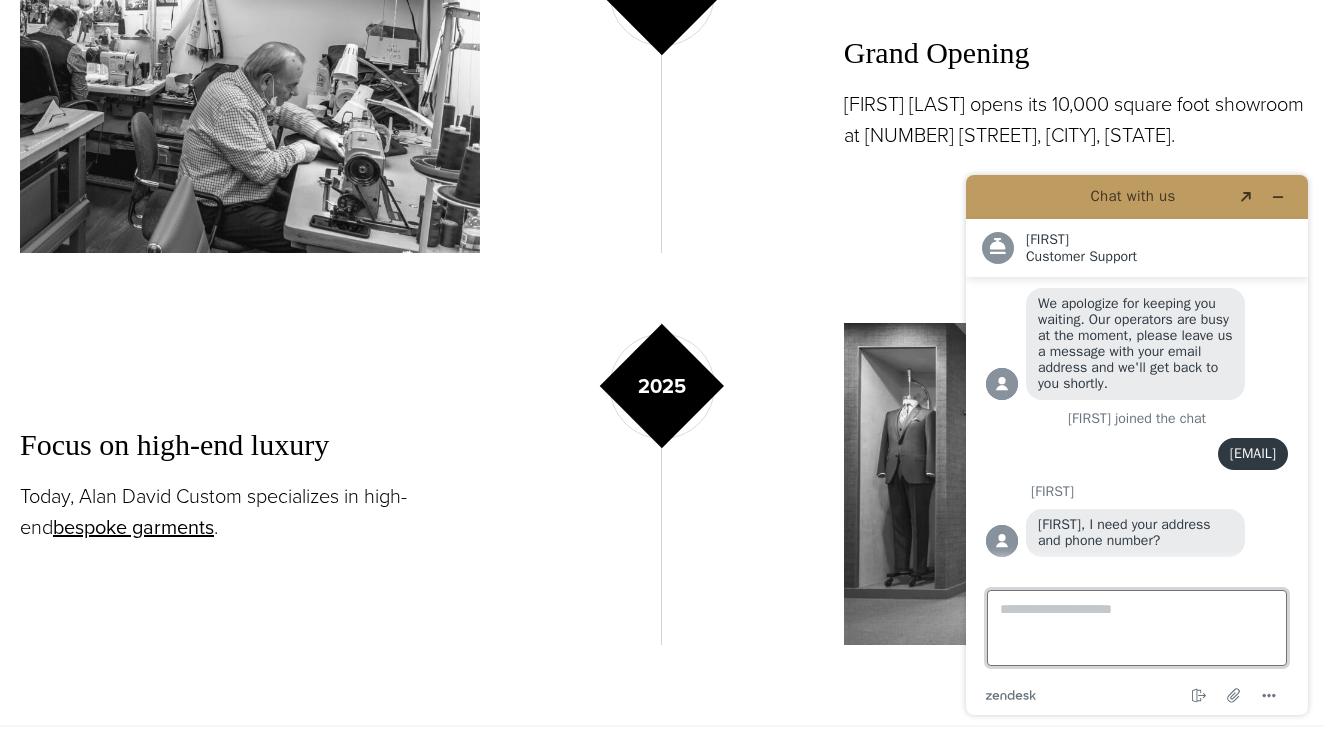 type on "*" 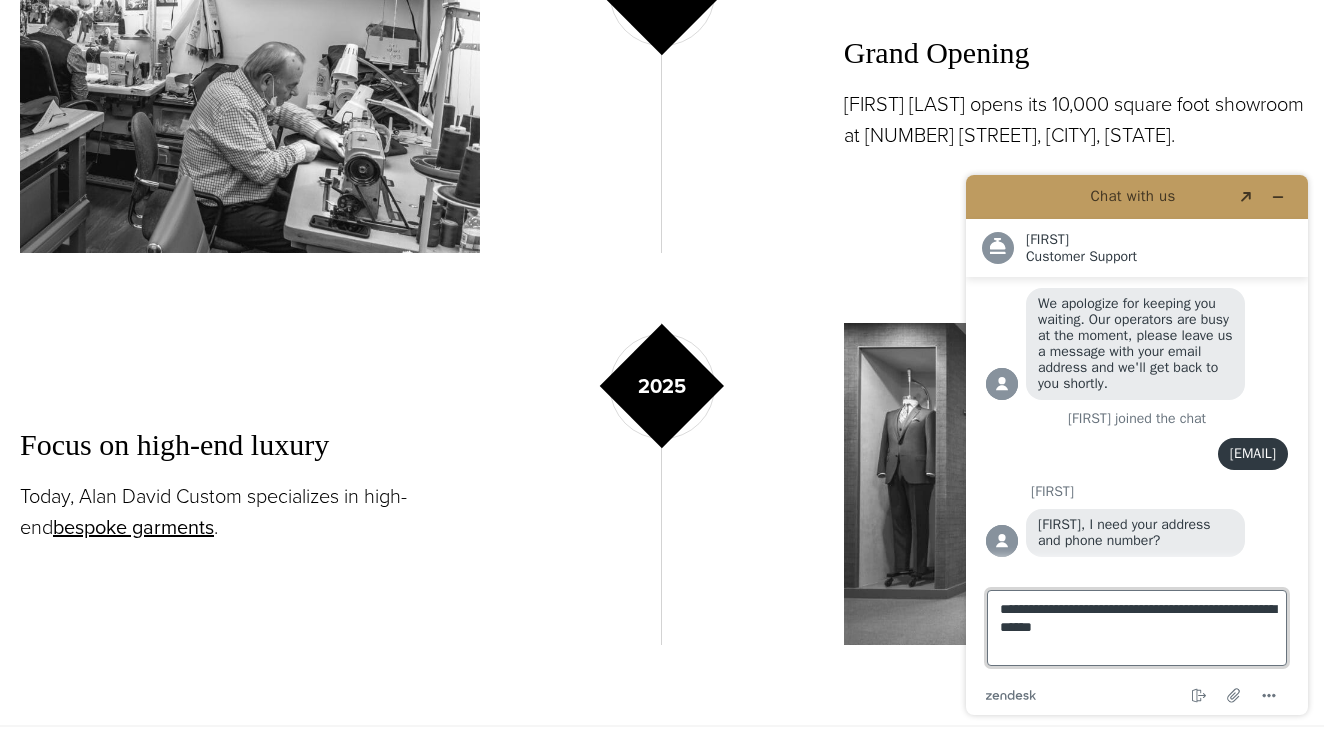 type on "**********" 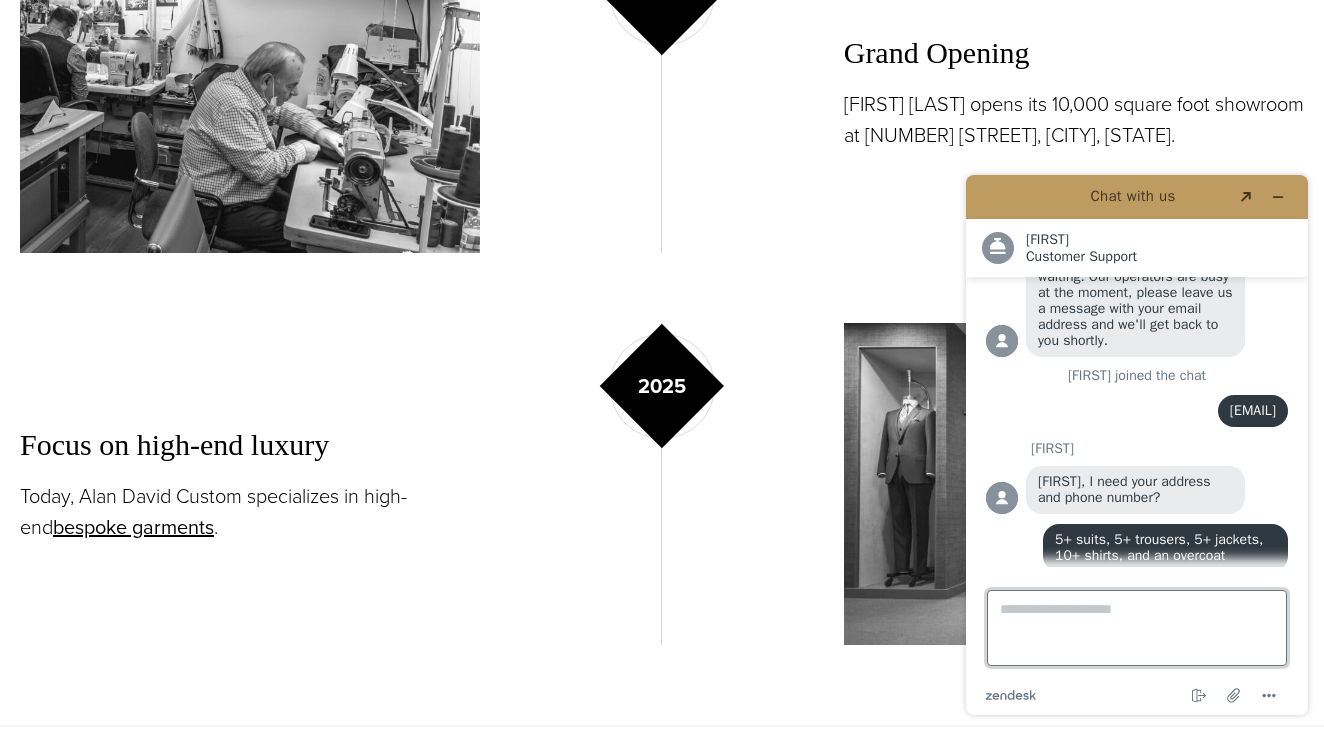 scroll, scrollTop: 474, scrollLeft: 0, axis: vertical 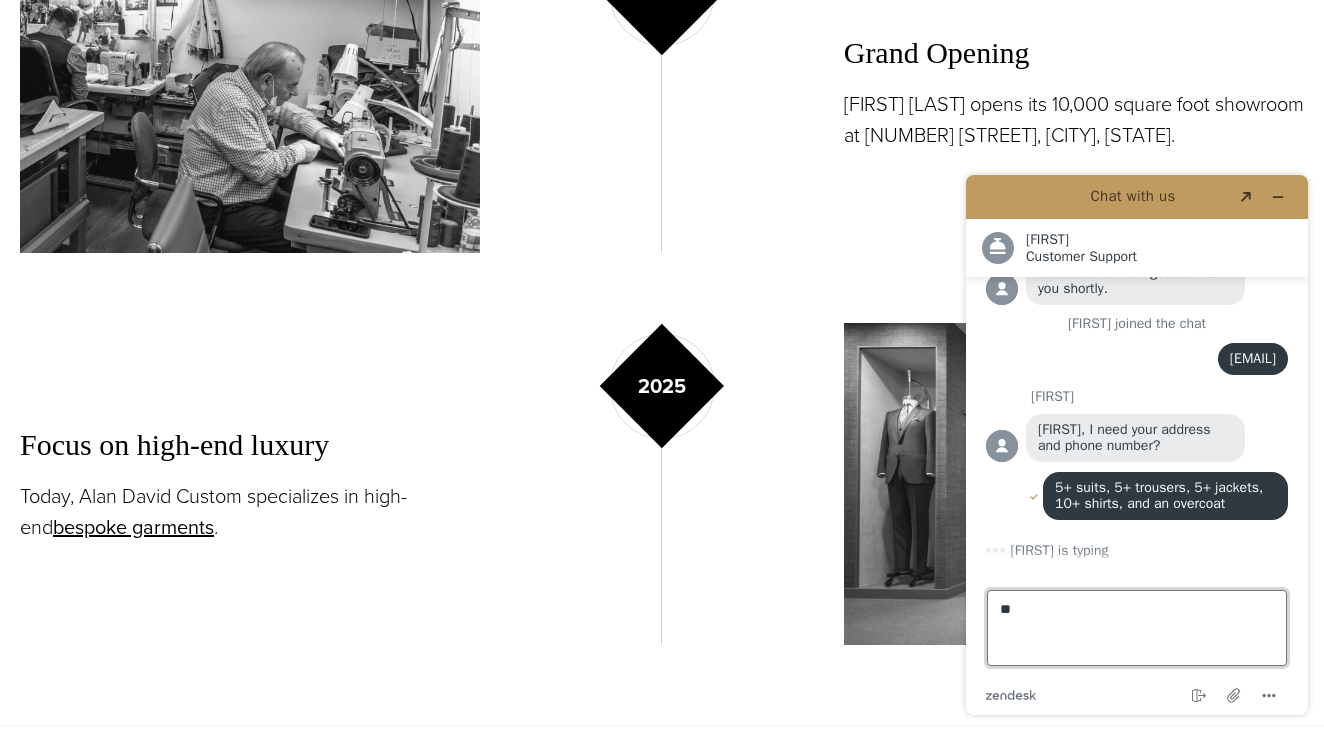 type on "*" 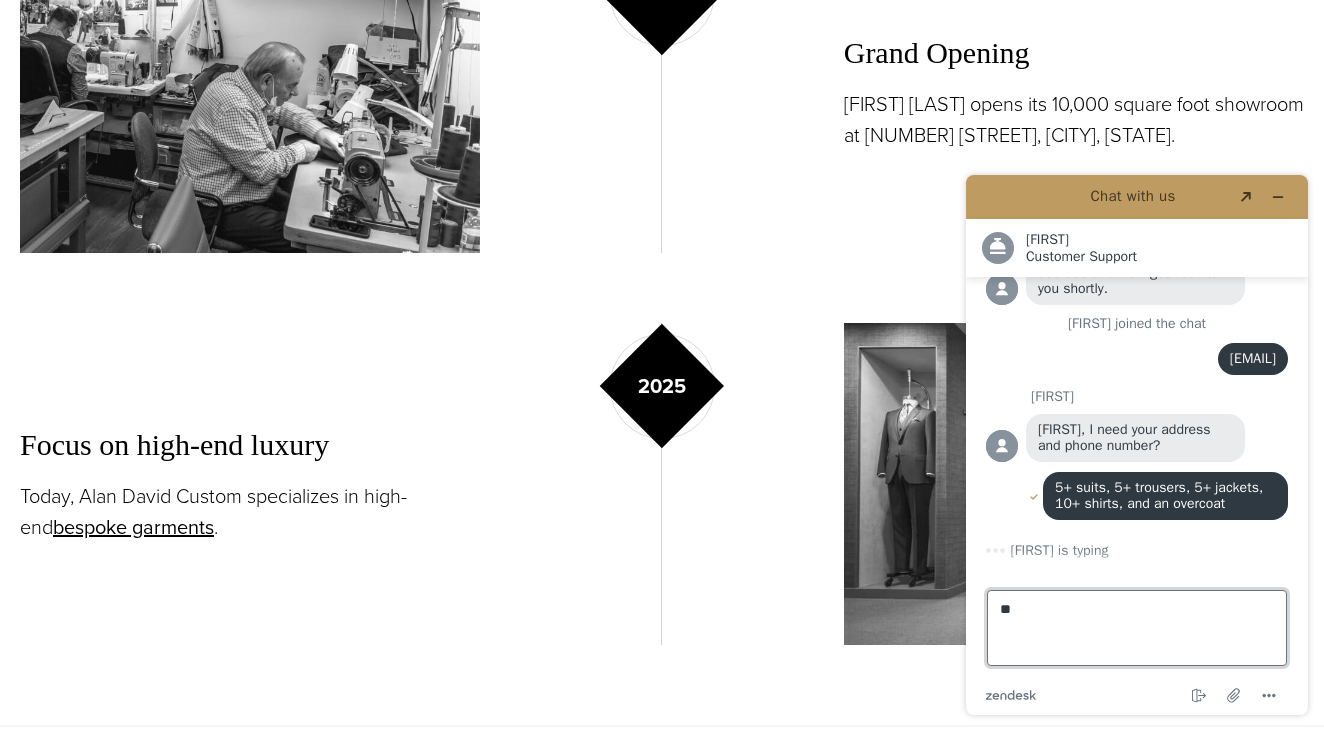 type on "*" 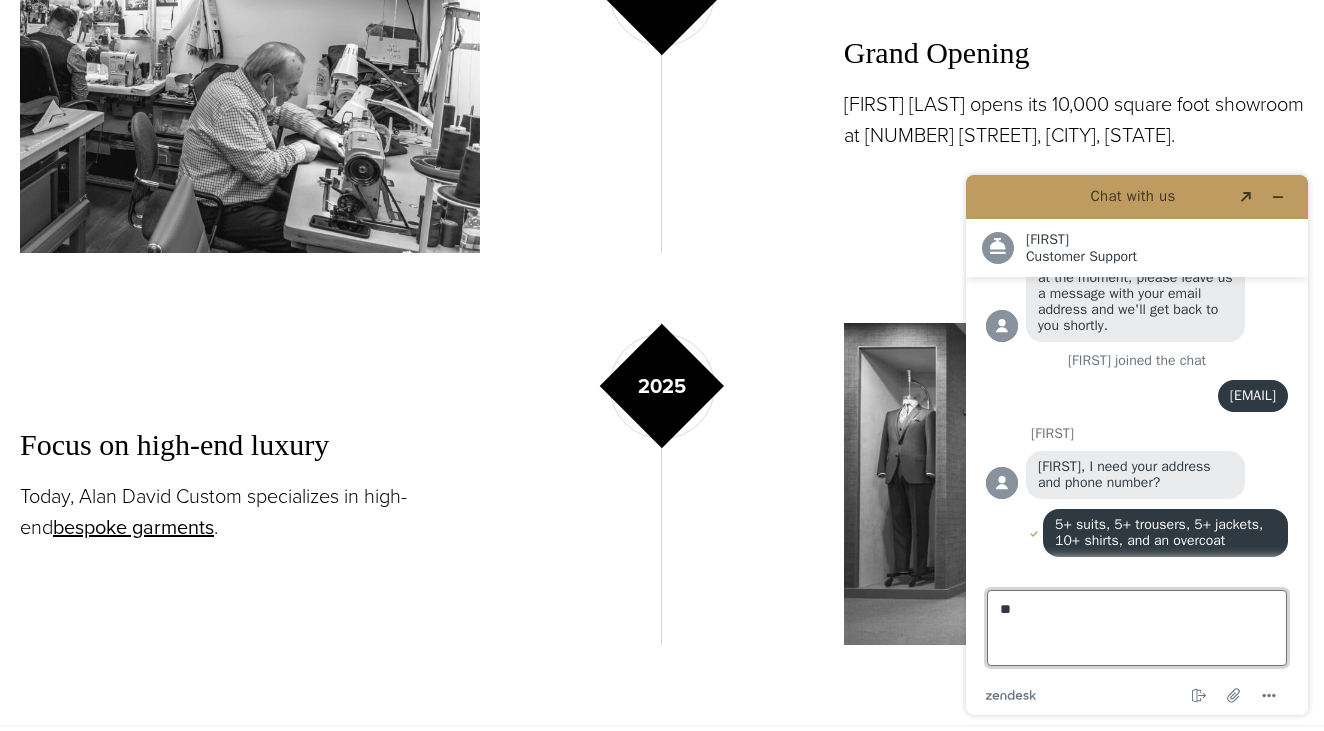 type on "*" 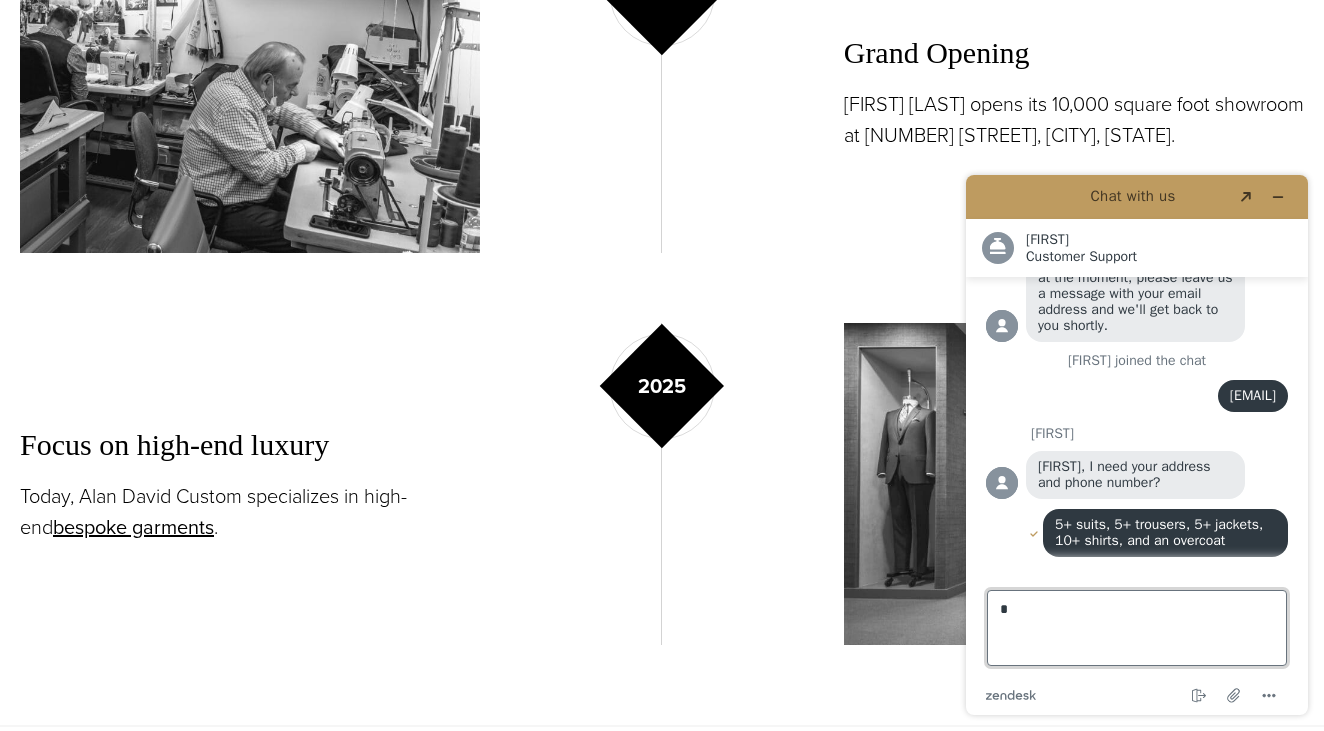 type 